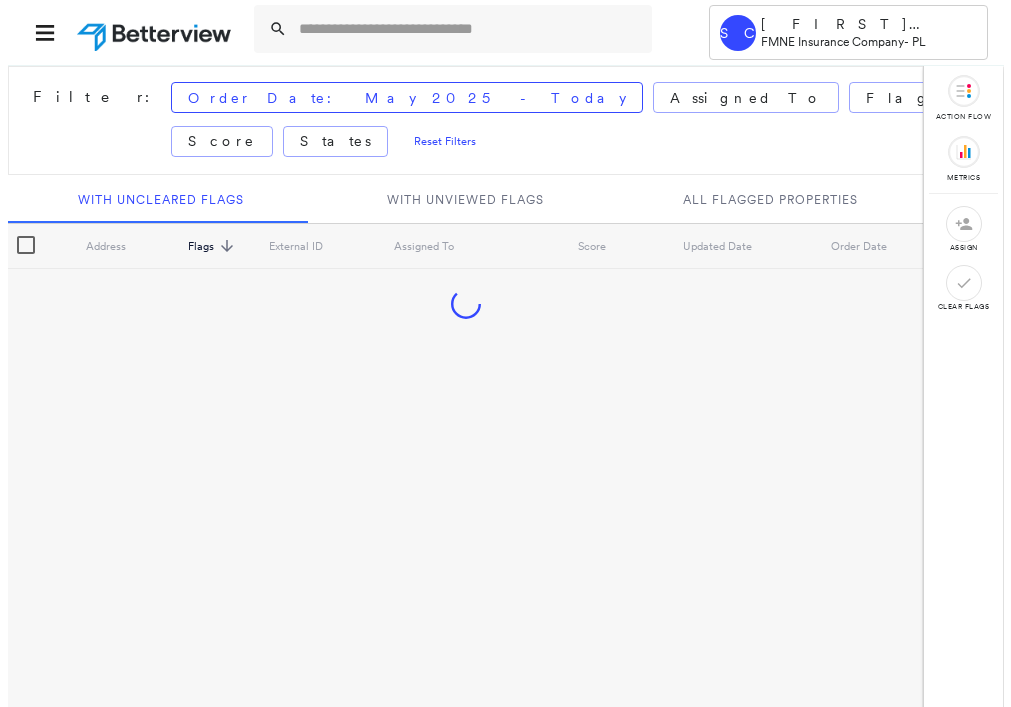 scroll, scrollTop: 0, scrollLeft: 0, axis: both 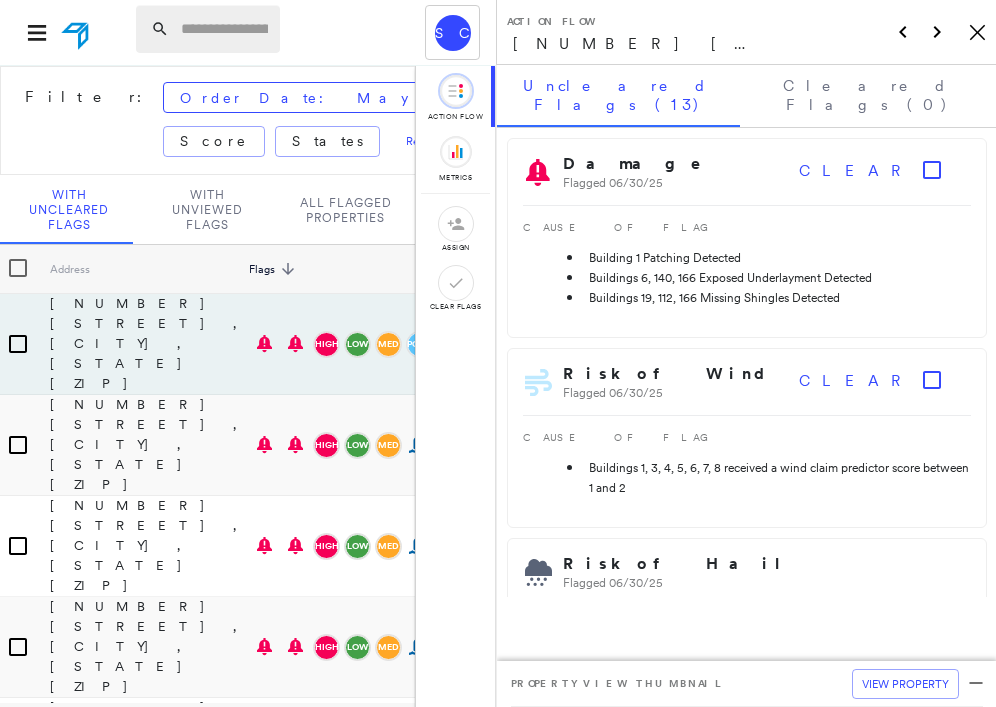 click at bounding box center [224, 29] 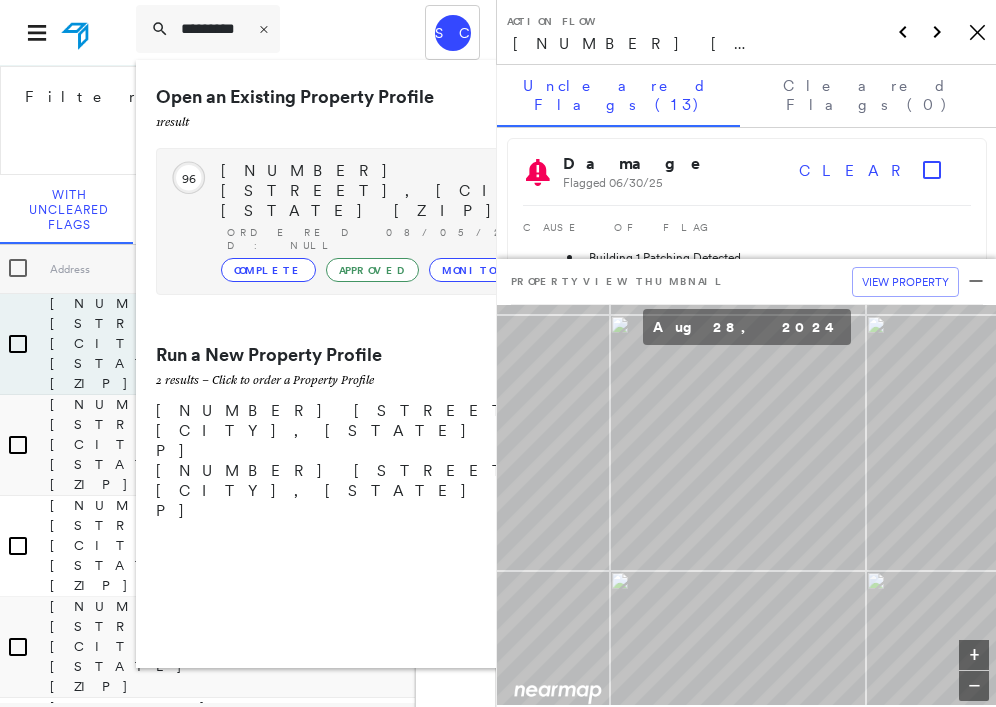 type on "*********" 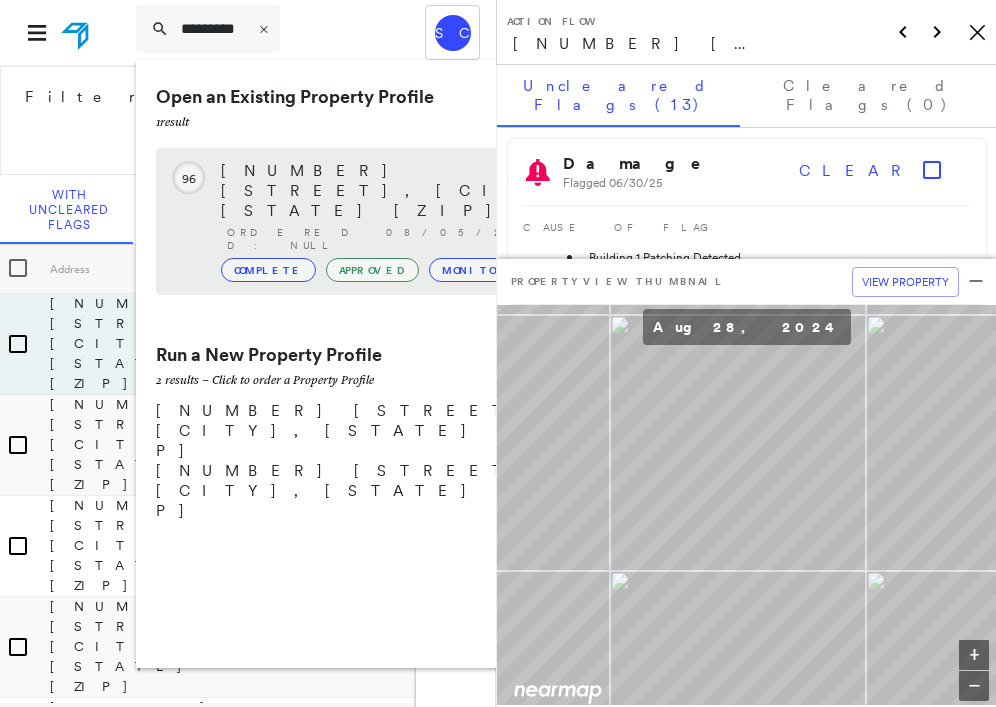 click on "[NUMBER] [STREET], [CITY], [STATE] [ZIP]" at bounding box center (415, 191) 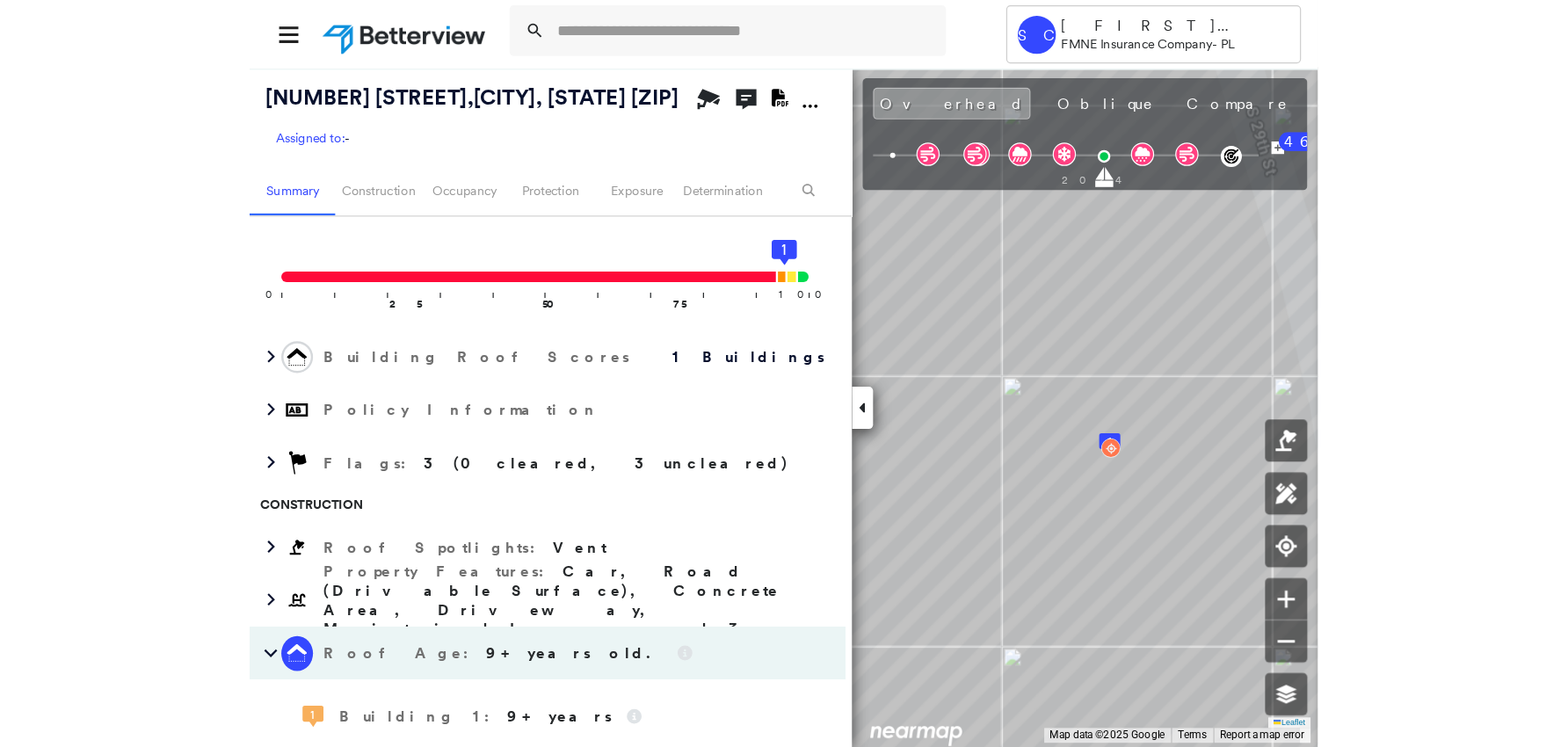 scroll, scrollTop: 264, scrollLeft: 0, axis: vertical 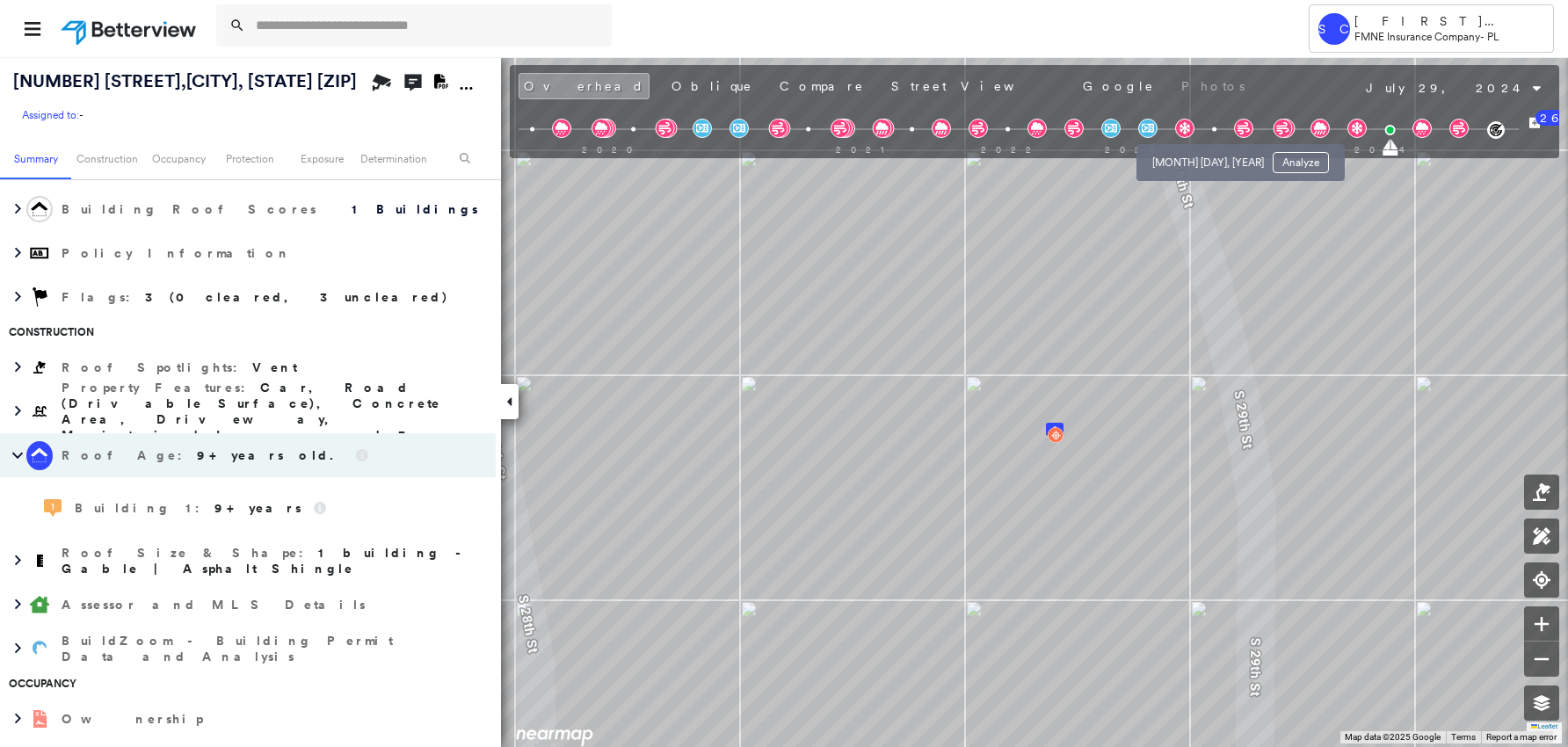 click at bounding box center [1214, 129] 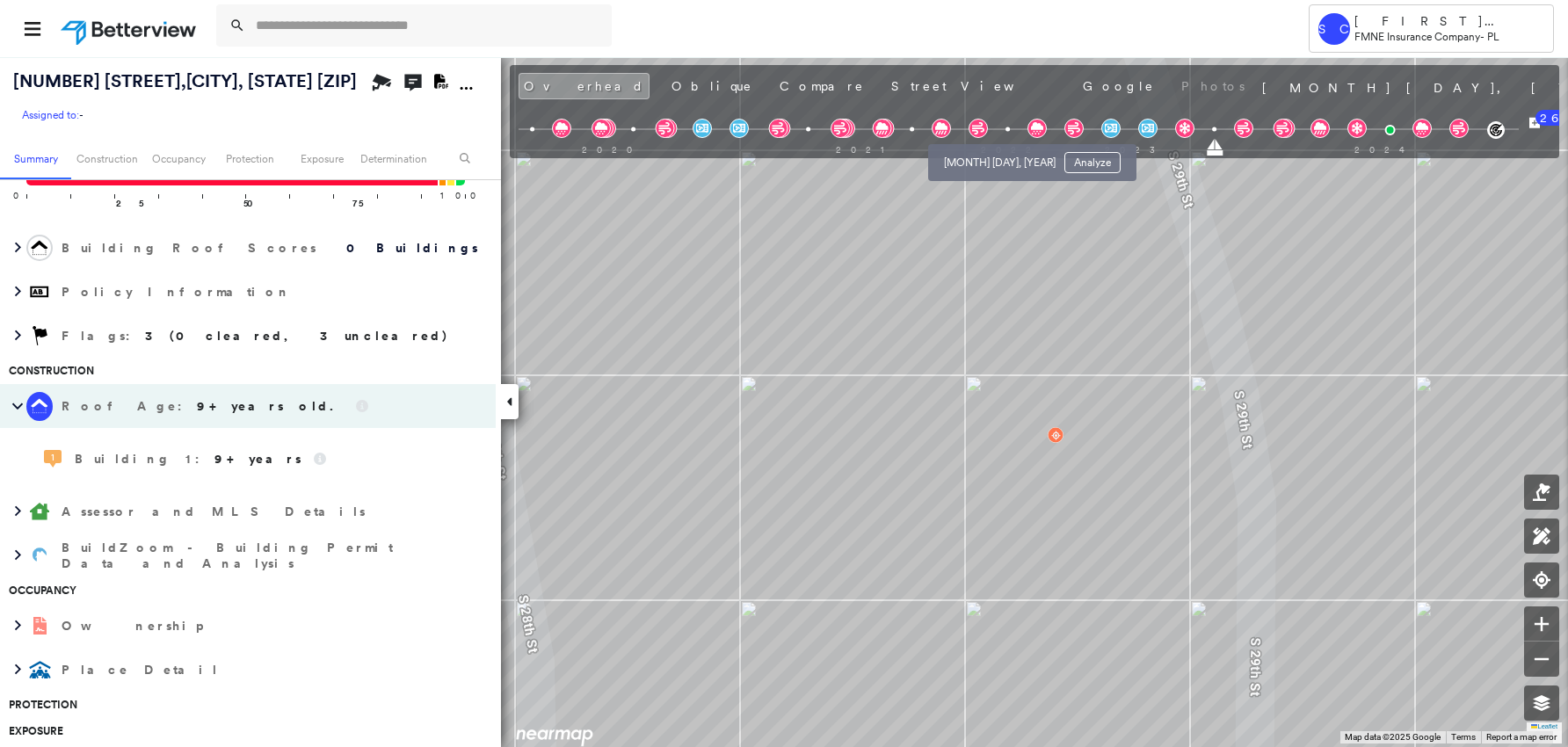 click at bounding box center (1007, 129) 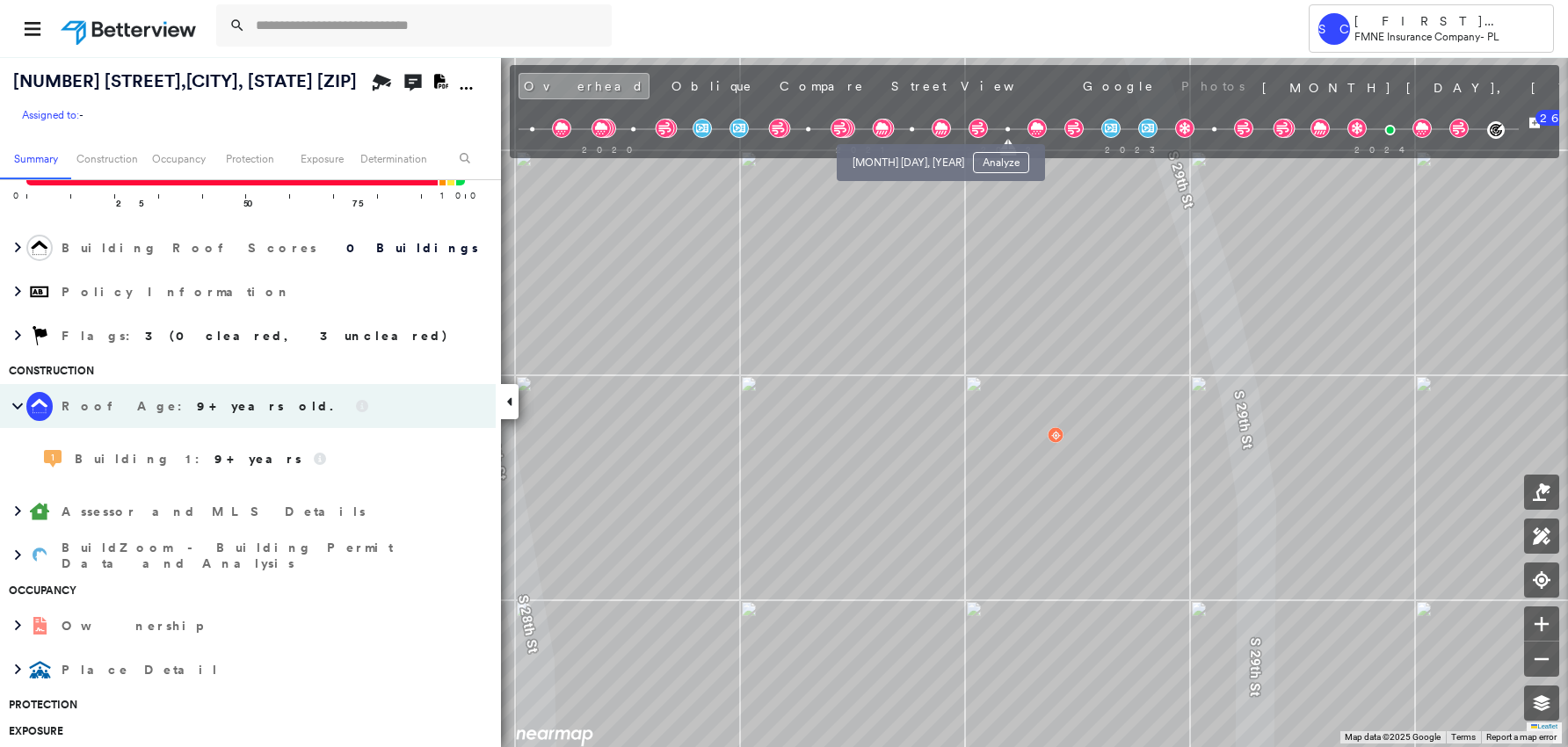 click at bounding box center (911, 129) 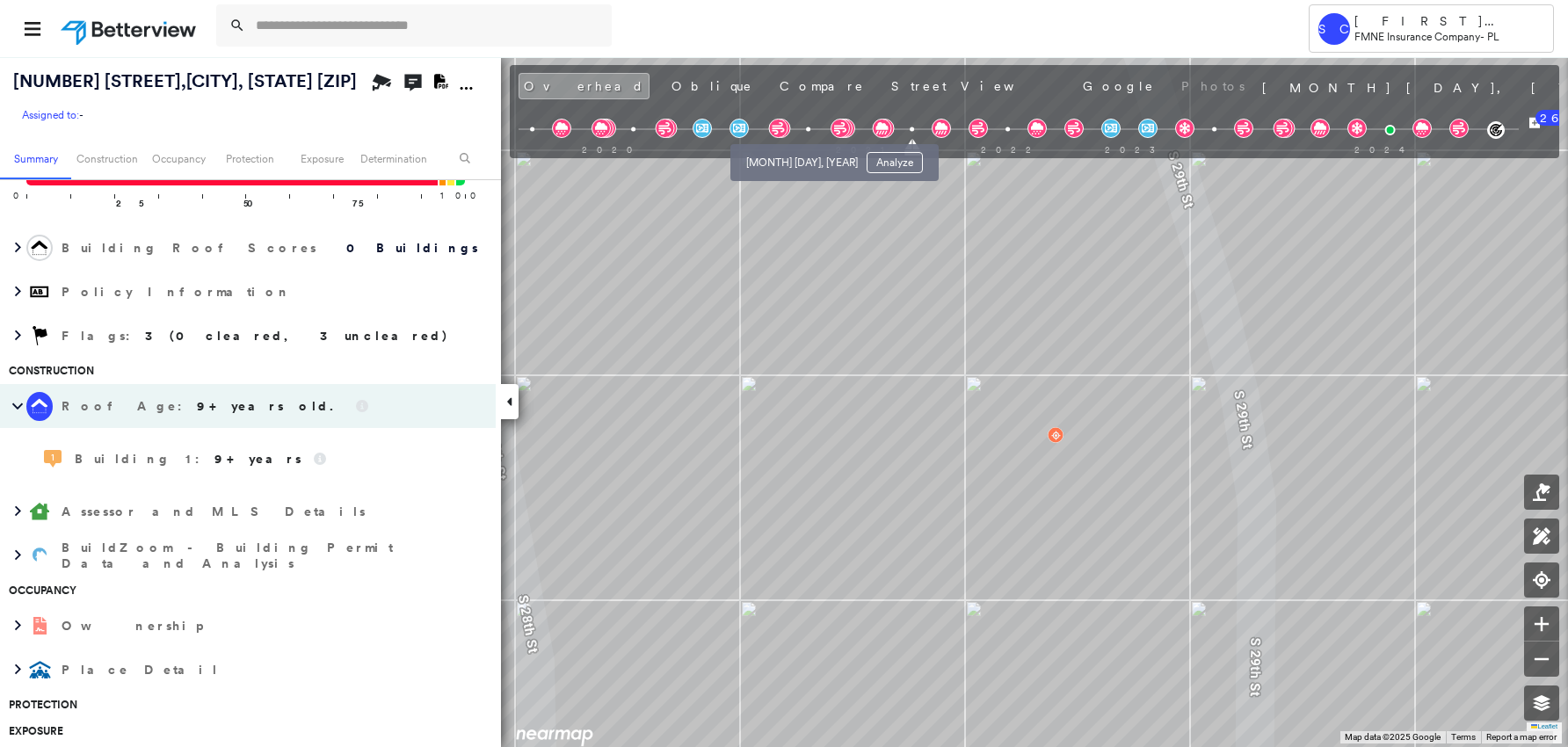 click at bounding box center [808, 129] 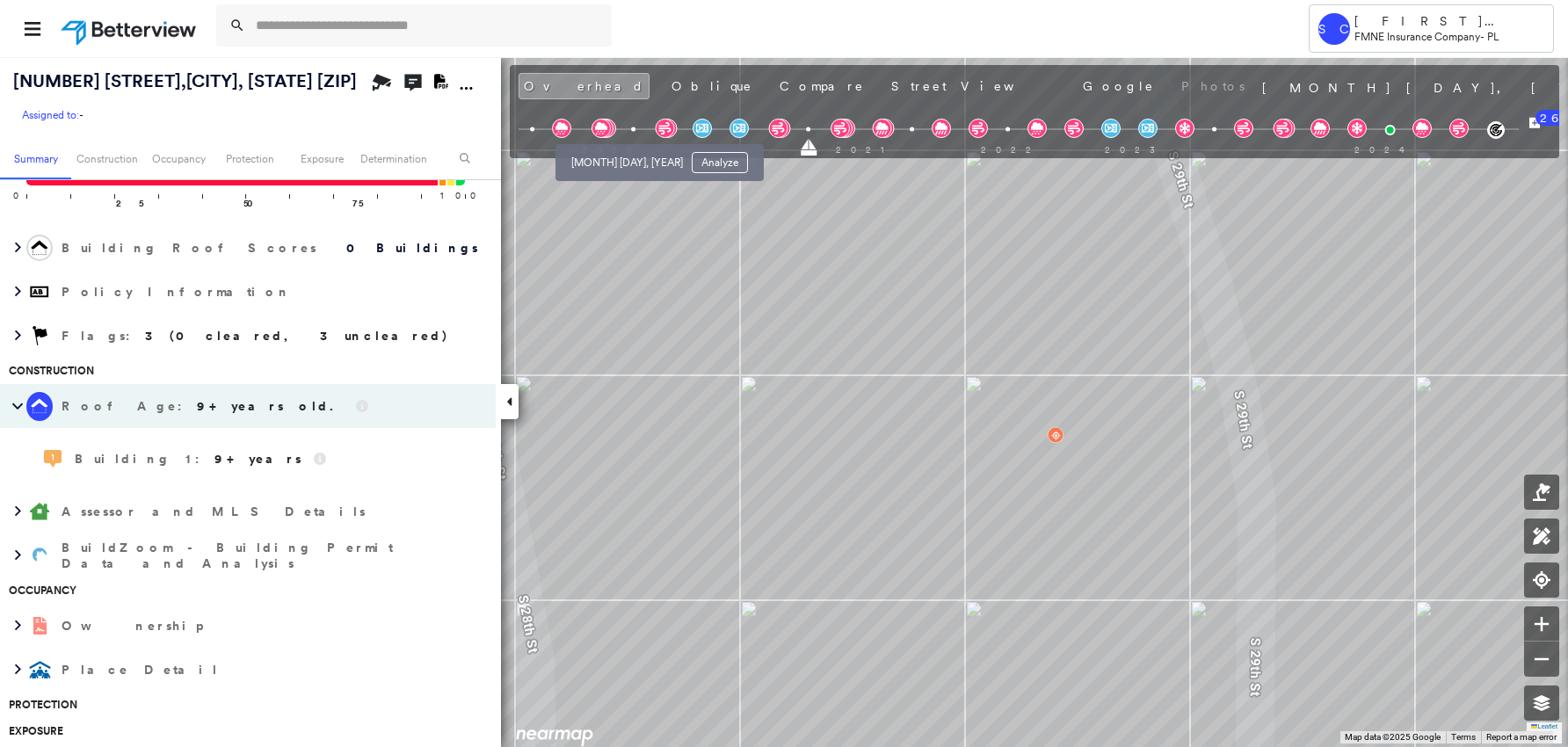 click at bounding box center (633, 129) 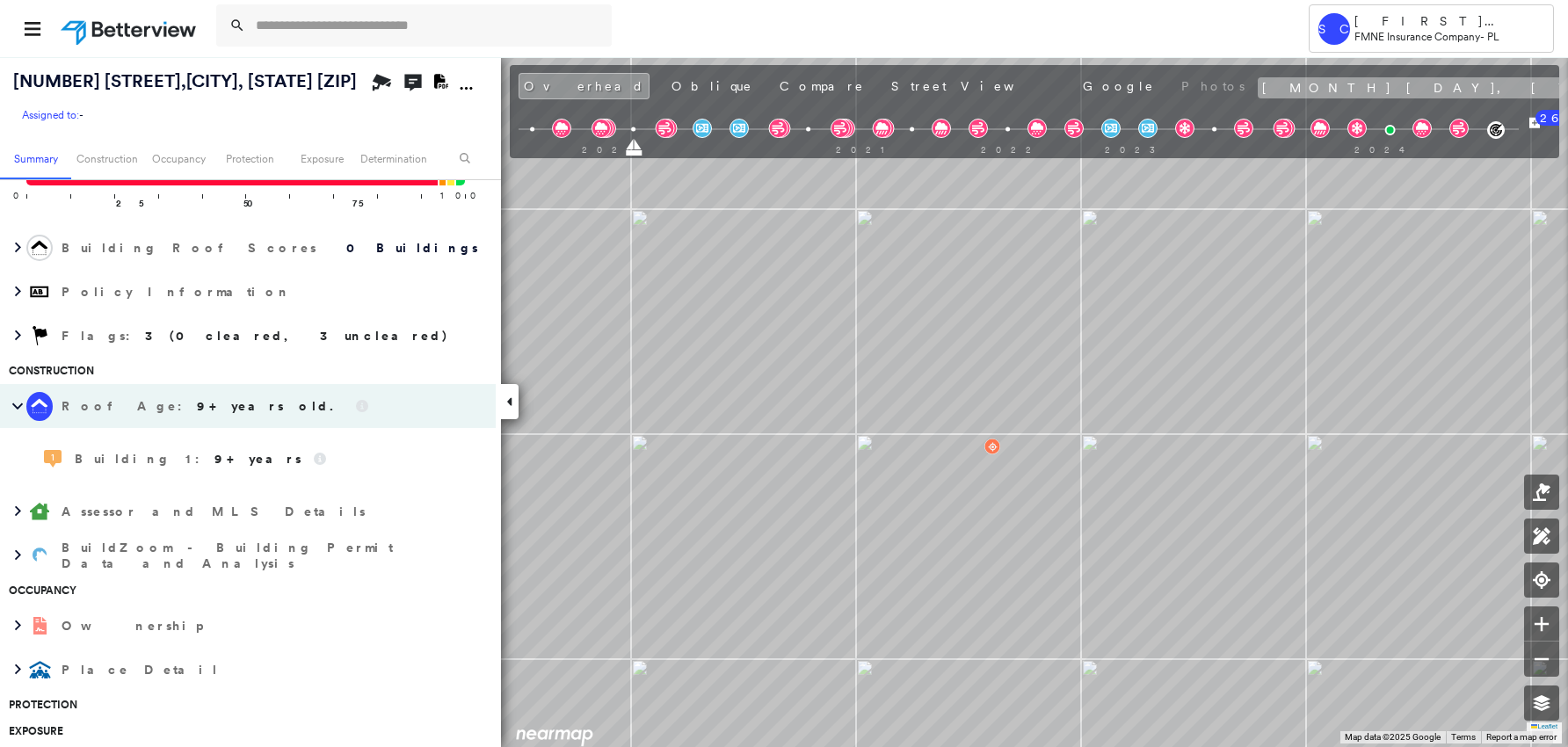 click on "[MONTH] [DAY], [YEAR]" at bounding box center (1459, 88) 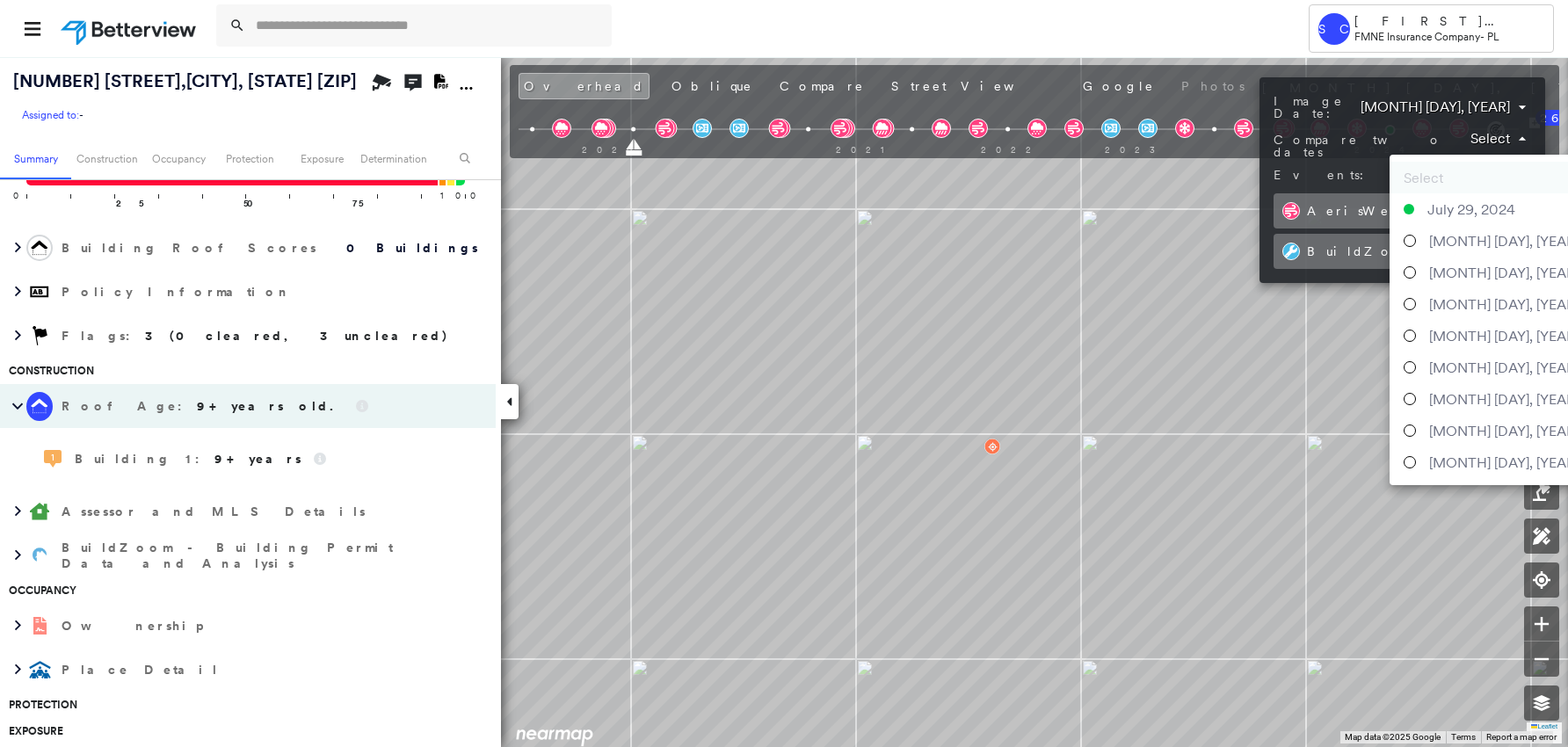 click on "Tower SC [FIRST] [LAST] FMNE Insurance Company  -   PL [NUMBER] [STREET] ,  [CITY], [STATE] [ZIP] Assigned to:  - Assigned to:  - Assigned to:  - Open Comments Download PDF Report Summary Construction Occupancy Protection Exposure Determination Looking for roof spotlights? Analyze this date Overhead Obliques Street View Roof Spotlight™ Index 0 100 25 50 75 1 Building Roof Scores 0 Buildings Policy Information Flags :  3 (0 cleared, 3 uncleared) Construction Roof Age :  9+ years old. 1 Building 1 :  9+ years Assessor and MLS Details BuildZoom - Building Permit Data and Analysis Occupancy Ownership Place Detail Protection Exposure FEMA Risk Index Additional Perils Determination Flags :  3 (0 cleared, 3 uncleared) Uncleared Flags (3) Cleared Flags  (0) Risk of Wind Flagged [MONTH]/[DAY]/[YEAR] Clear Risk of Hail Flagged [MONTH]/[DAY]/[YEAR] Clear LOW Low Priority Flagged [MONTH]/[DAY]/[YEAR] Clear Action Taken New Entry History Quote/New Business Terms & Conditions Added ACV Endorsement Added Cosmetic Endorsement Inspection/Loss Control General Save 26" at bounding box center (784, 374) 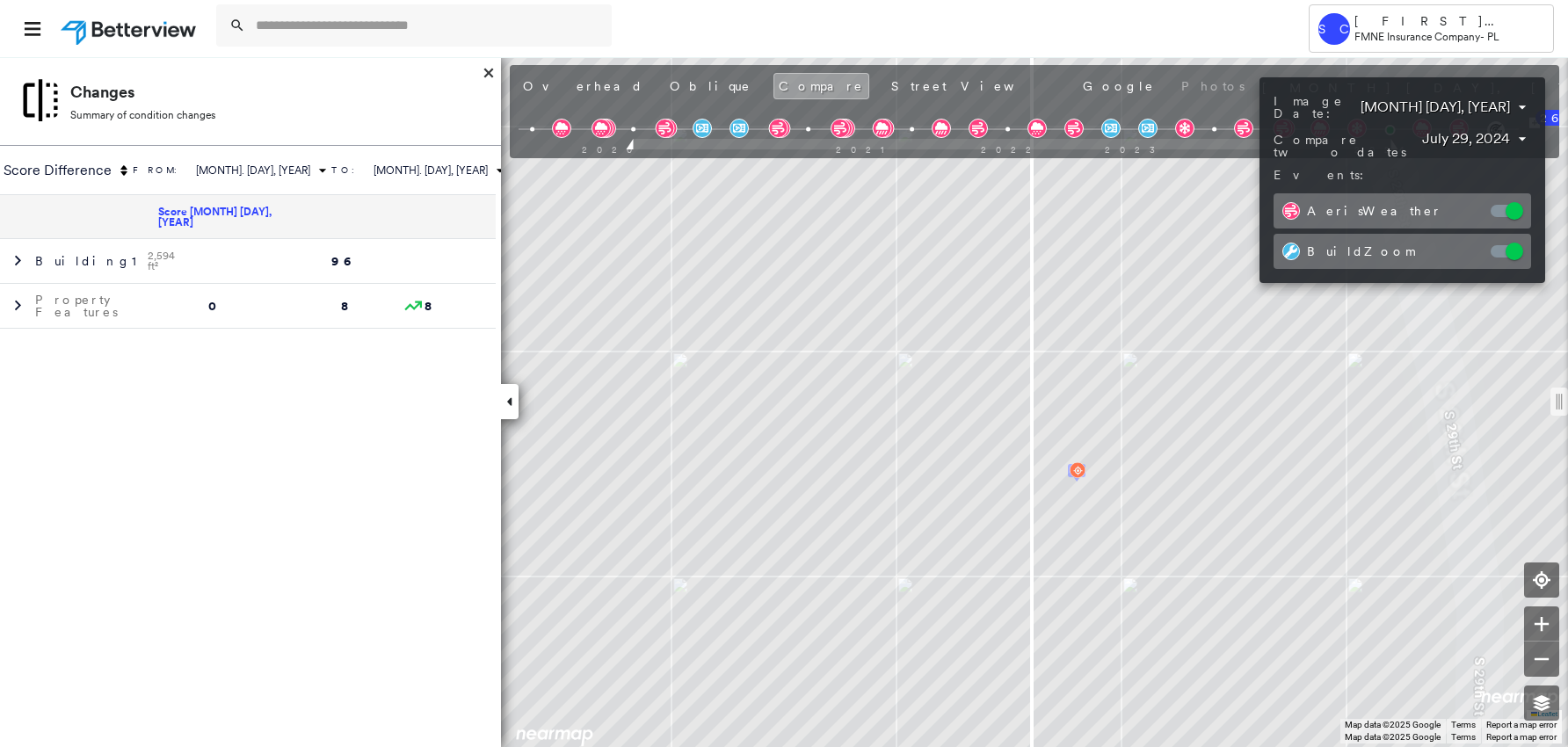 drag, startPoint x: 1204, startPoint y: 553, endPoint x: 1122, endPoint y: 539, distance: 83.18654 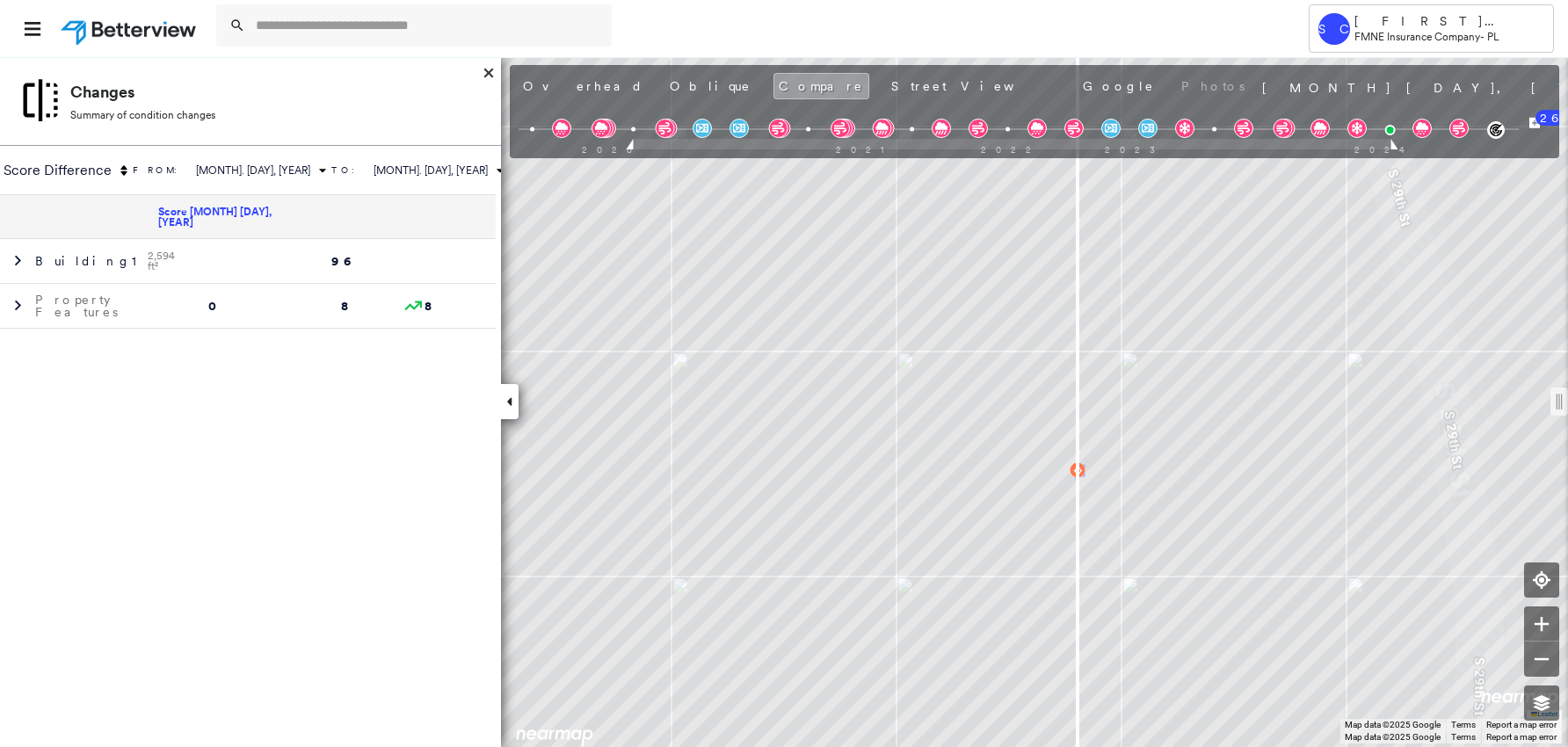 drag, startPoint x: 1040, startPoint y: 414, endPoint x: 1078, endPoint y: 420, distance: 38.470768 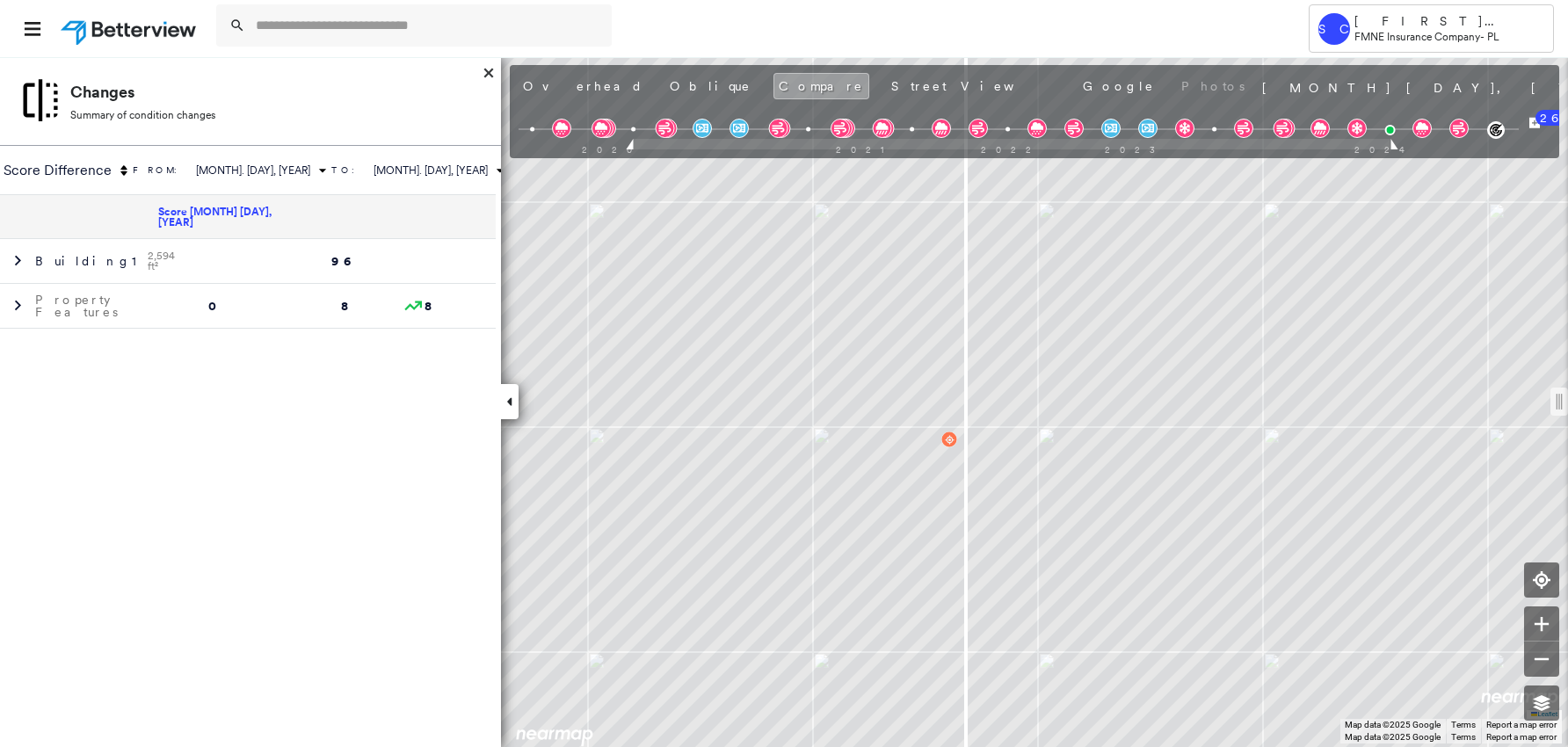 drag, startPoint x: 1078, startPoint y: 410, endPoint x: 966, endPoint y: 294, distance: 161.24515 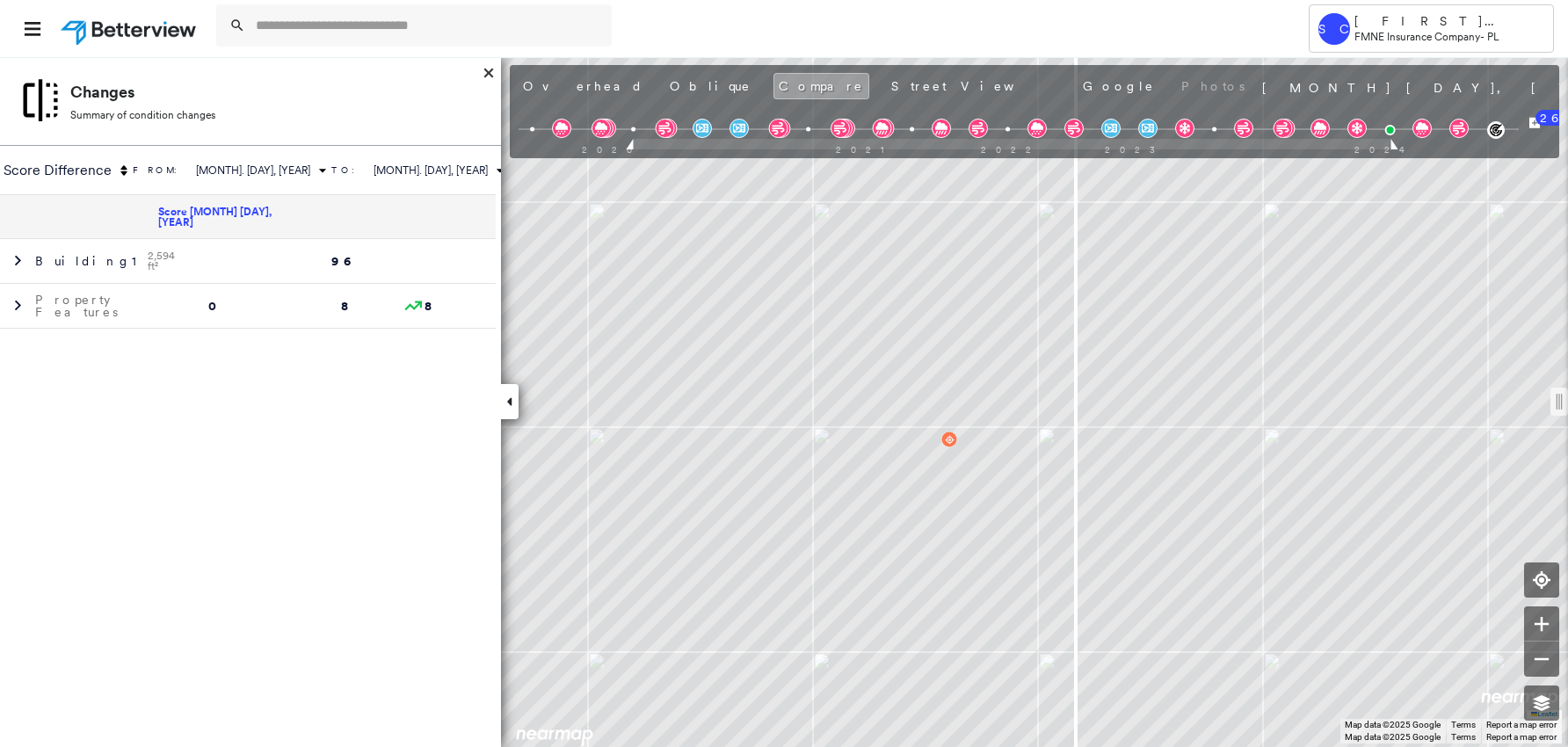 drag, startPoint x: 968, startPoint y: 400, endPoint x: 1077, endPoint y: 404, distance: 109.07337 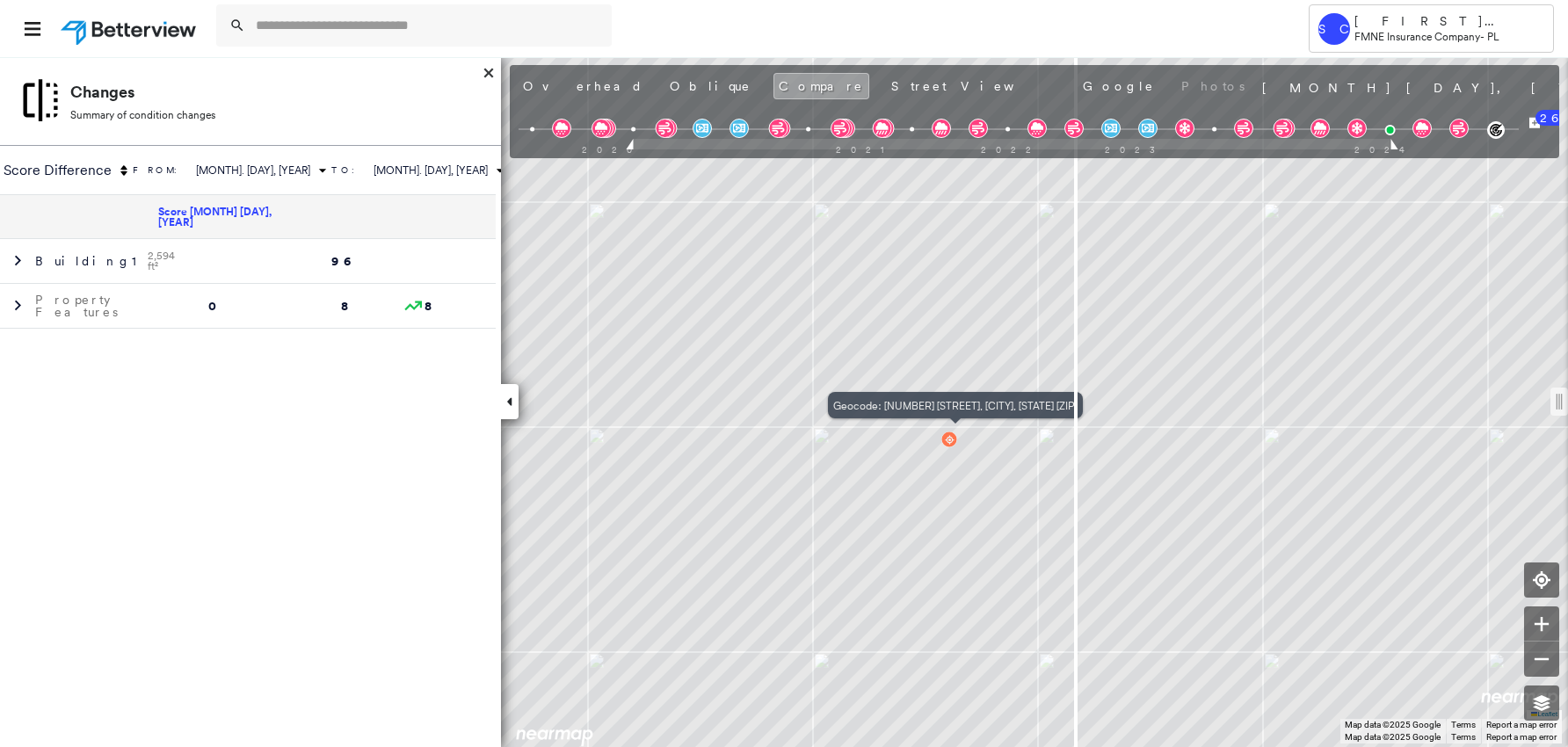 click at bounding box center [949, 439] 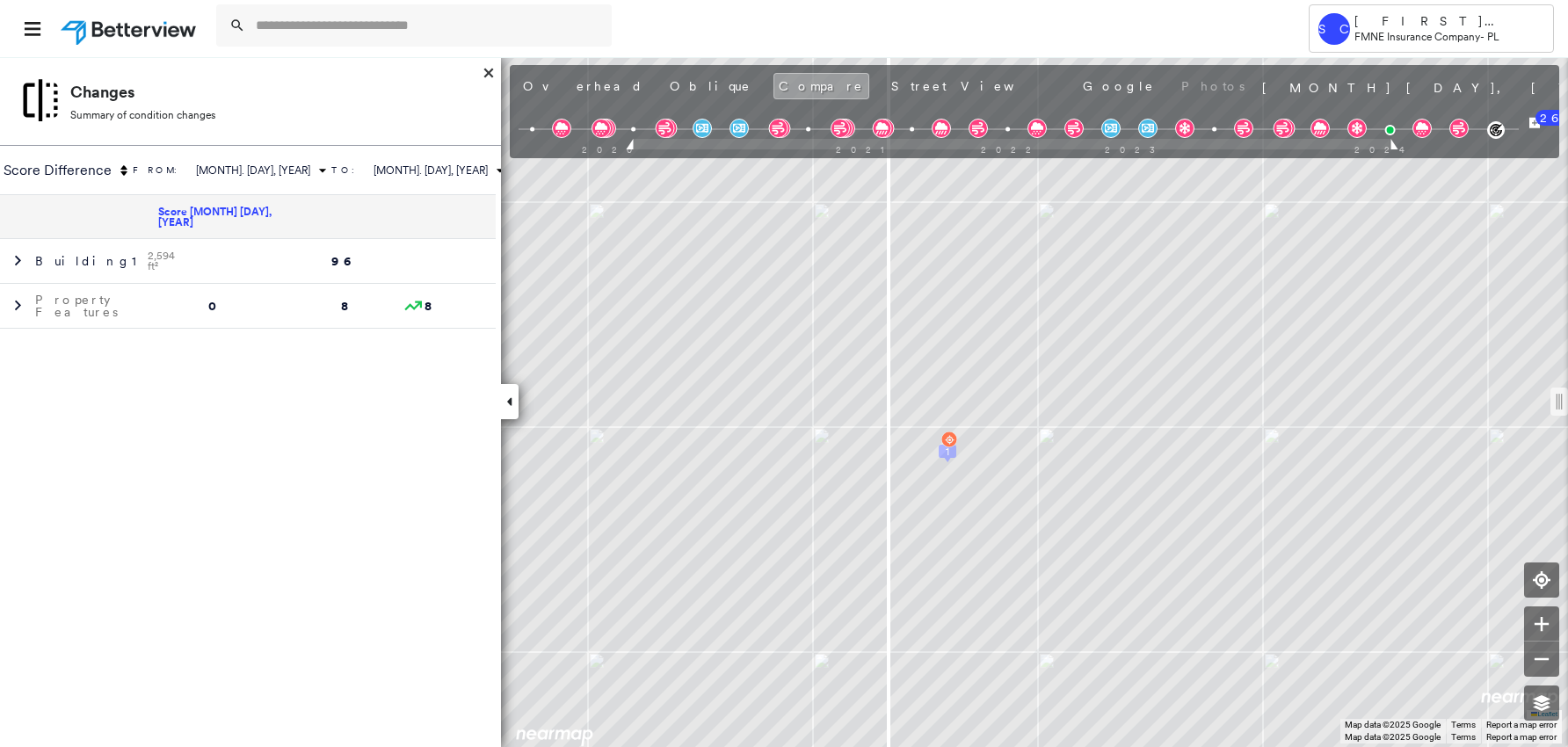 drag, startPoint x: 1081, startPoint y: 415, endPoint x: 887, endPoint y: 394, distance: 195.13329 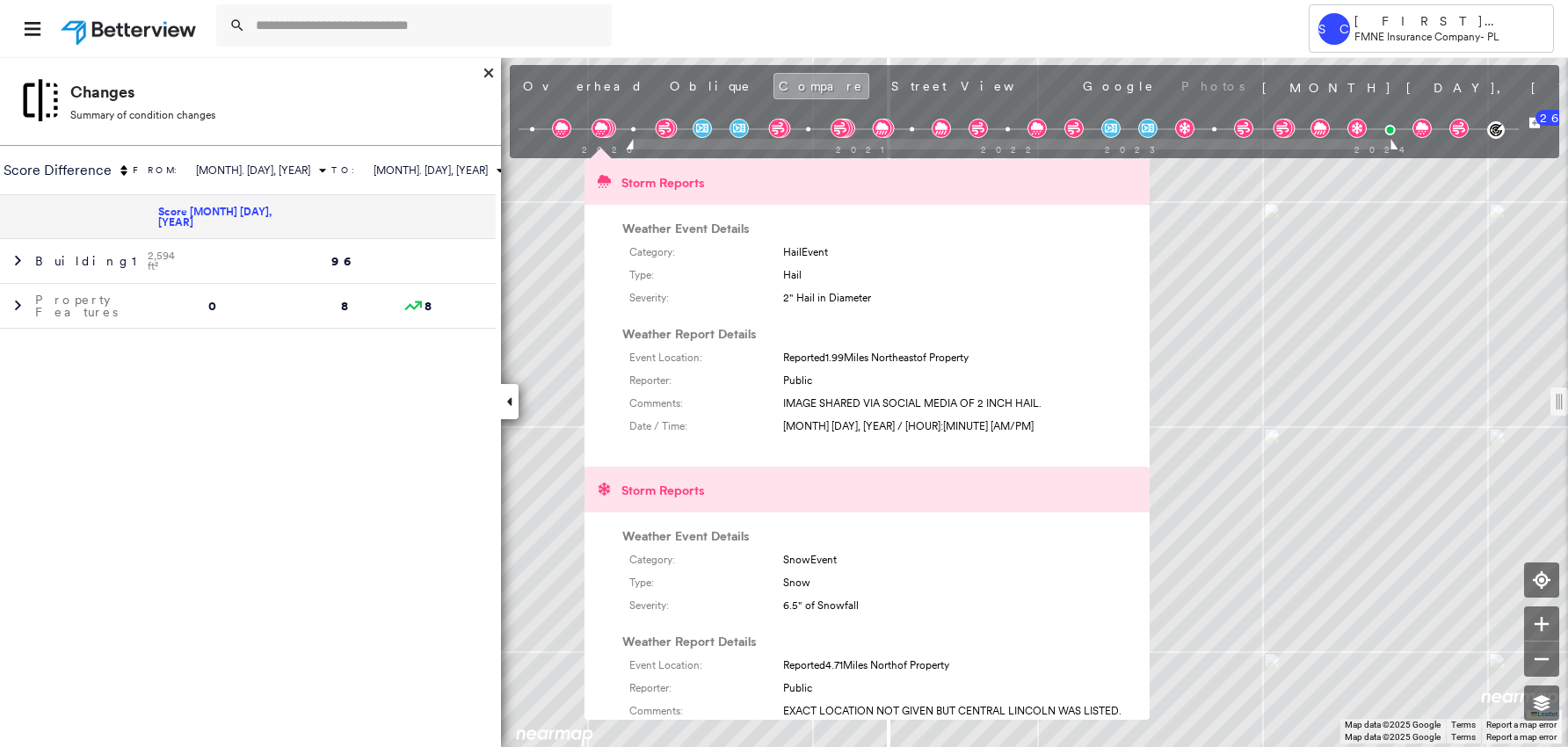 click 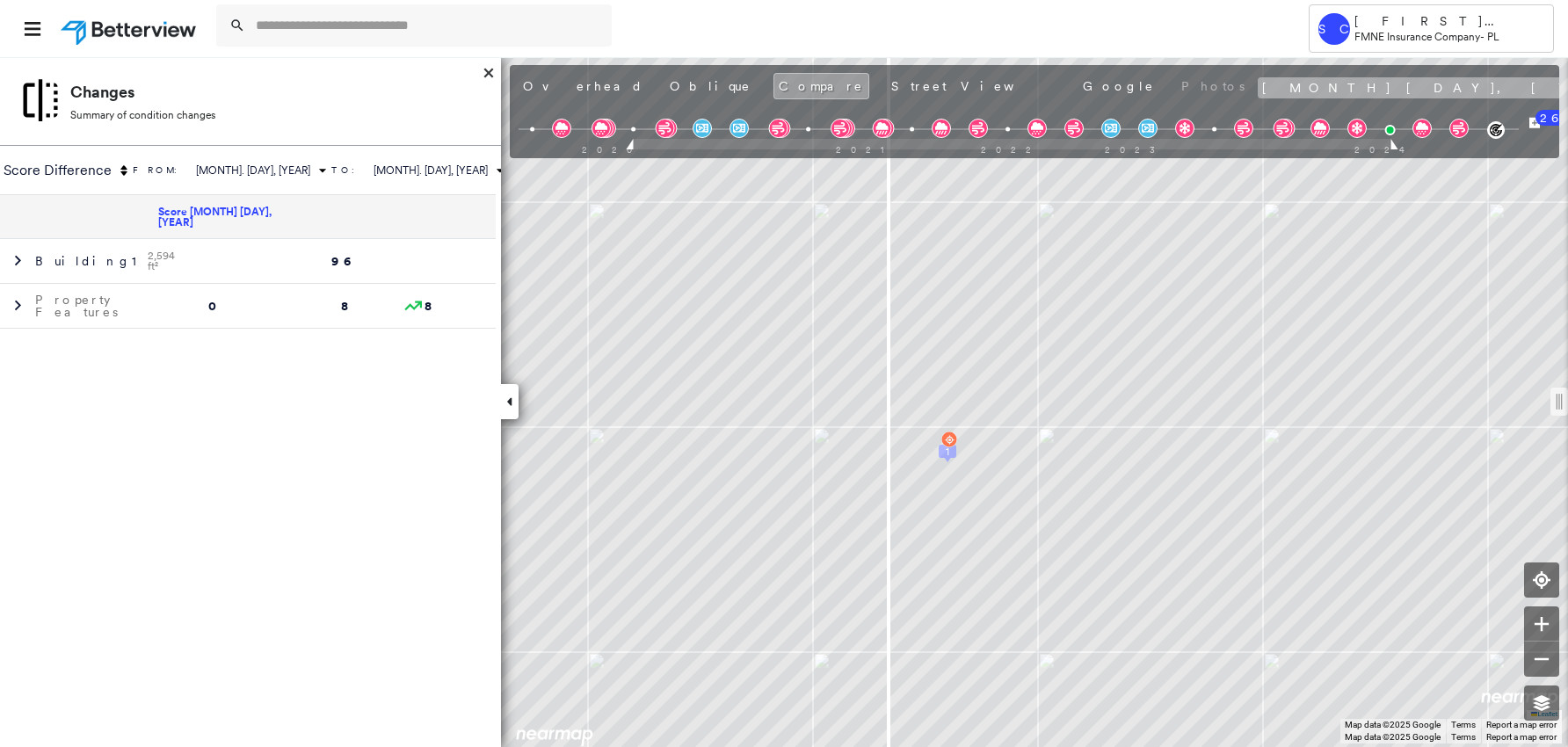 click 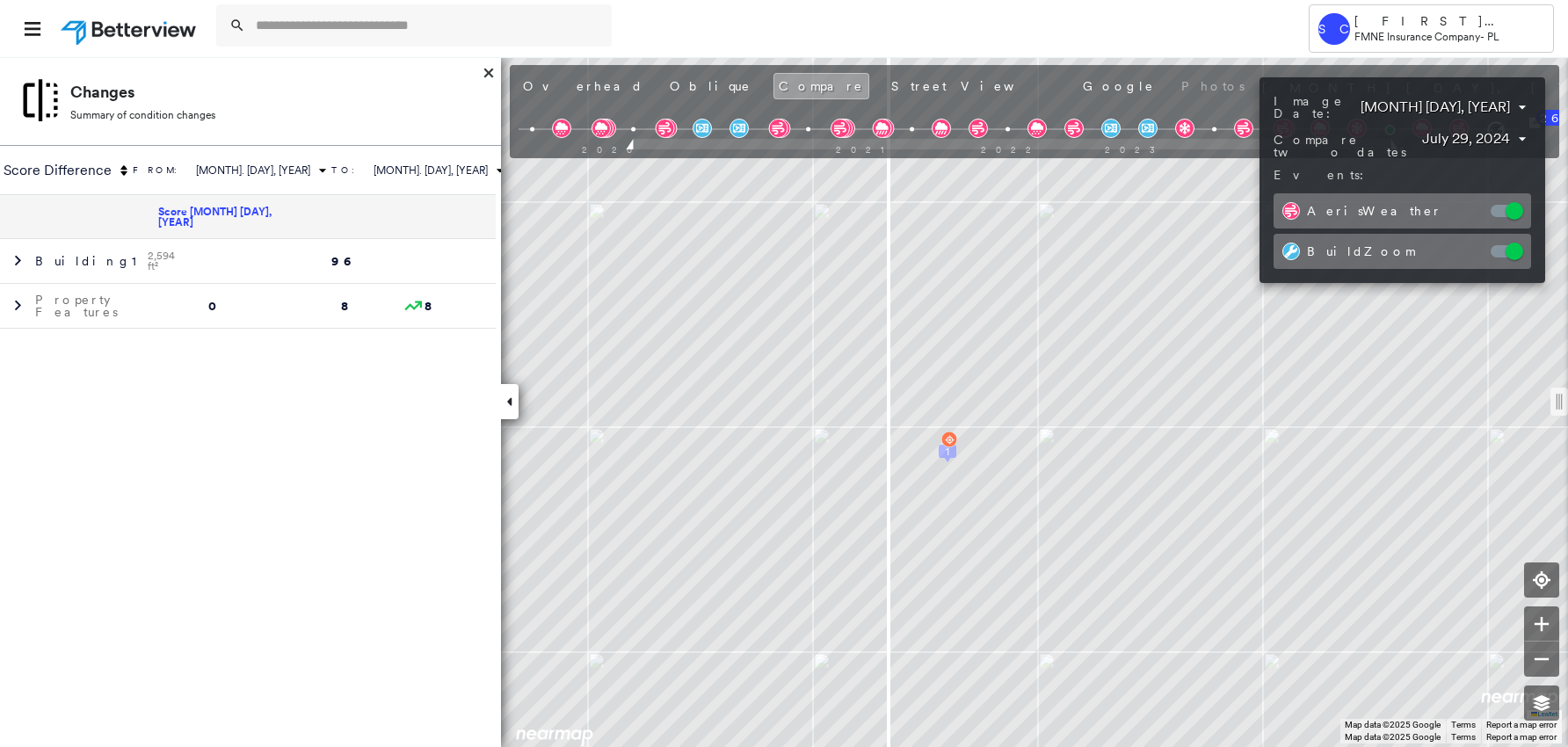 click on "Tower SC [FIRST] [LAST] FMNE Insurance Company  -   PL [NUMBER] [STREET] ,  [CITY], [STATE] [ZIP] Assigned to:  - Assigned to:  - Assigned to:  - Open Comments Download PDF Report Summary Construction Occupancy Protection Exposure Determination Looking for roof spotlights? Analyze this date Overhead Obliques Street View Roof Spotlight™ Index 0 100 25 50 75 1 Building Roof Scores 0 Buildings Policy Information Flags :  3 (0 cleared, 3 uncleared) Construction Roof Age :  9+ years old. 1 Building 1 :  9+ years Assessor and MLS Details BuildZoom - Building Permit Data and Analysis Occupancy Ownership Place Detail Protection Exposure FEMA Risk Index Additional Perils Determination Flags :  3 (0 cleared, 3 uncleared) Uncleared Flags (3) Cleared Flags  (0) Risk of Wind Flagged [MONTH]/[DAY]/[YEAR] Clear Risk of Hail Flagged [MONTH]/[DAY]/[YEAR] Clear LOW Low Priority Flagged [MONTH]/[DAY]/[YEAR] Clear Action Taken New Entry History Quote/New Business Terms & Conditions Added ACV Endorsement Added Cosmetic Endorsement Inspection/Loss Control General Save * 1" at bounding box center [784, 374] 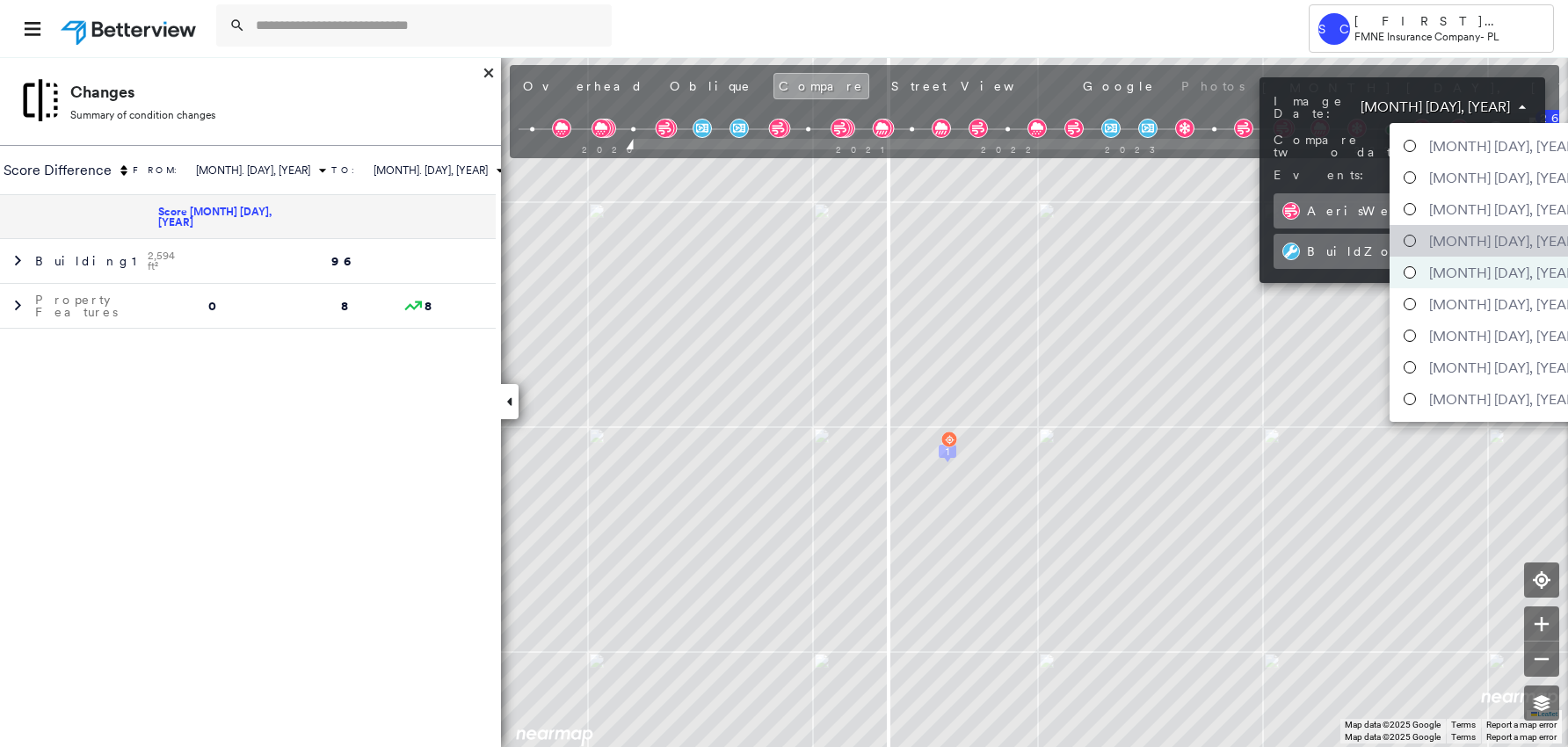click on "[MONTH] [DAY], [YEAR]" at bounding box center (1504, 241) 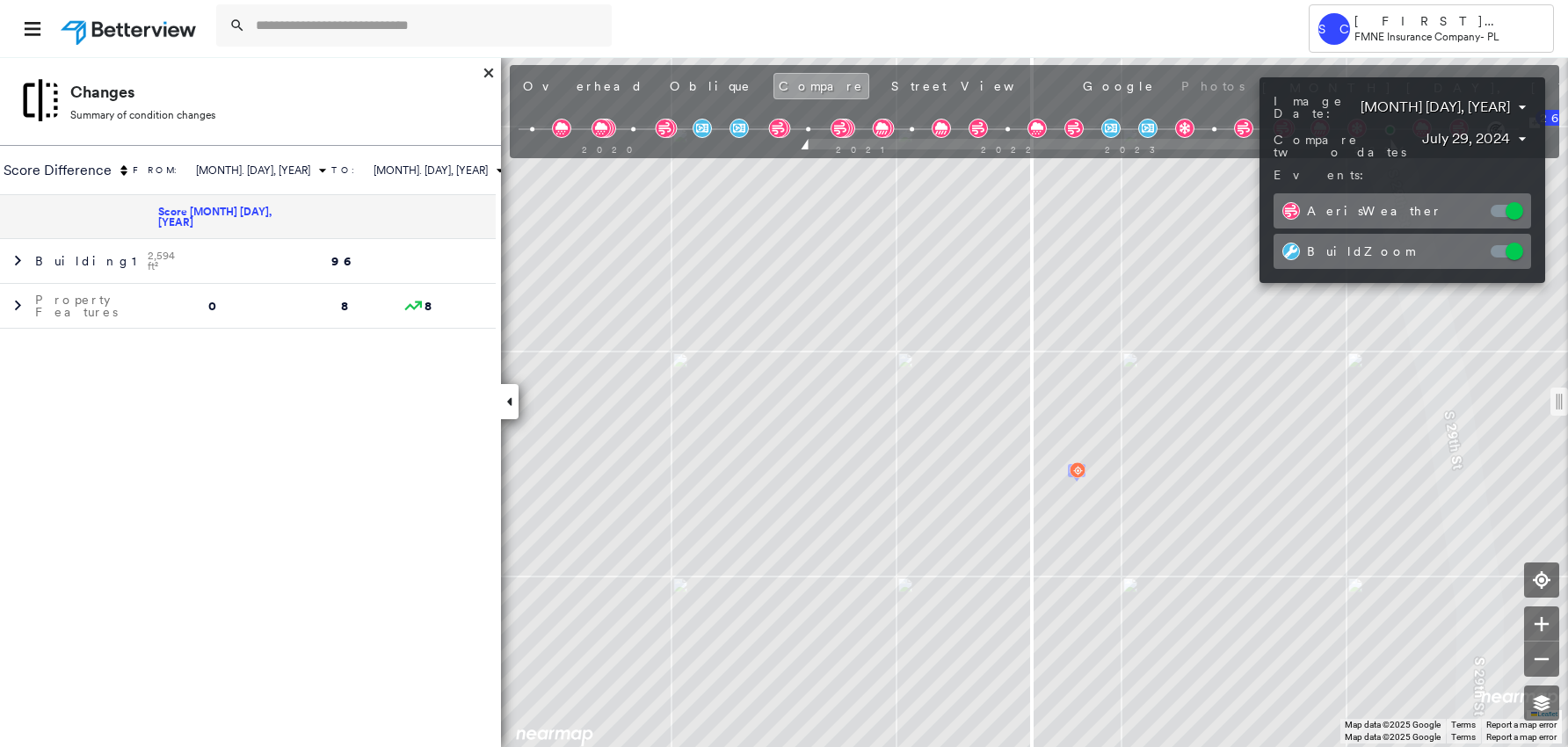 drag, startPoint x: 1136, startPoint y: 487, endPoint x: 1060, endPoint y: 430, distance: 95 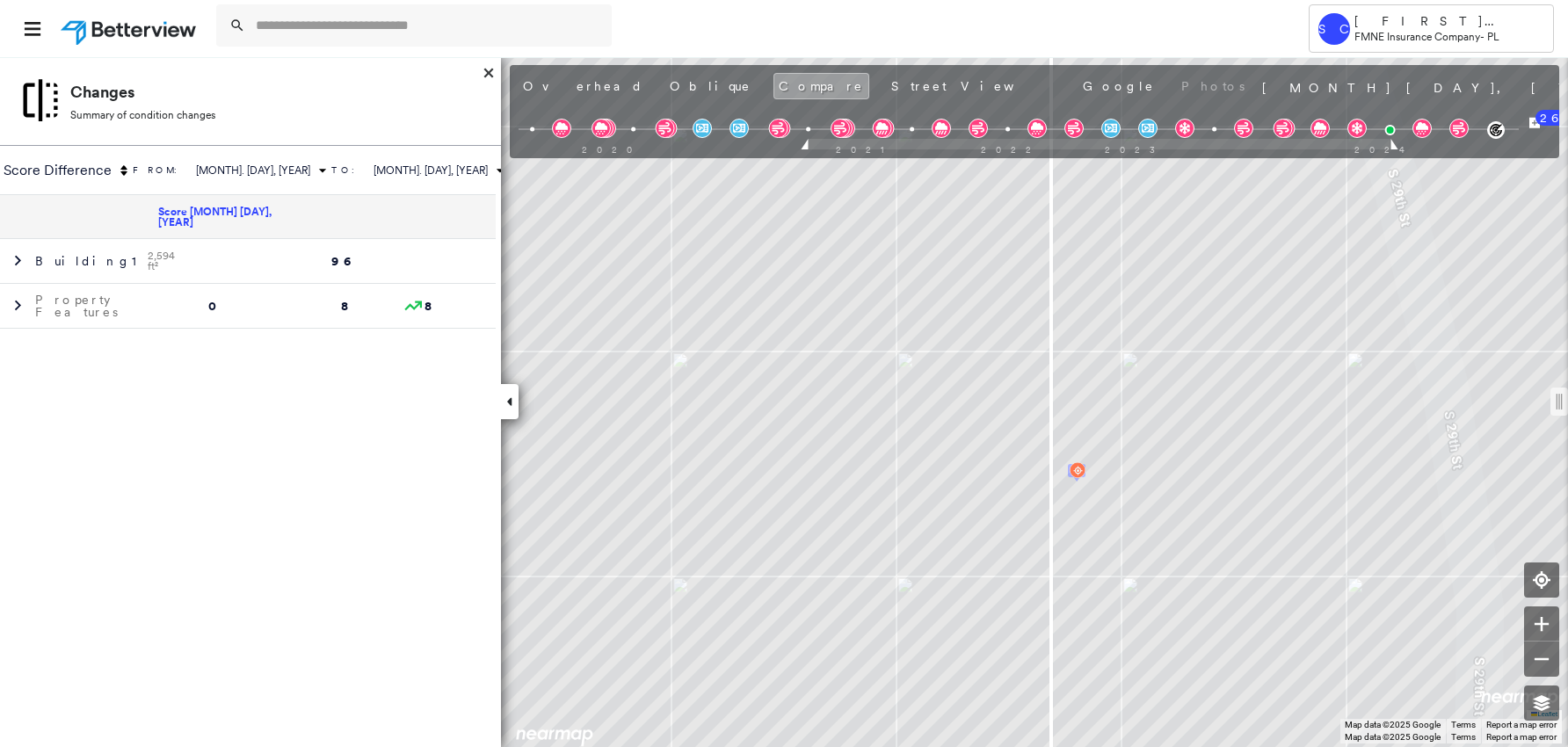 drag, startPoint x: 1039, startPoint y: 414, endPoint x: 1049, endPoint y: 313, distance: 101.49384 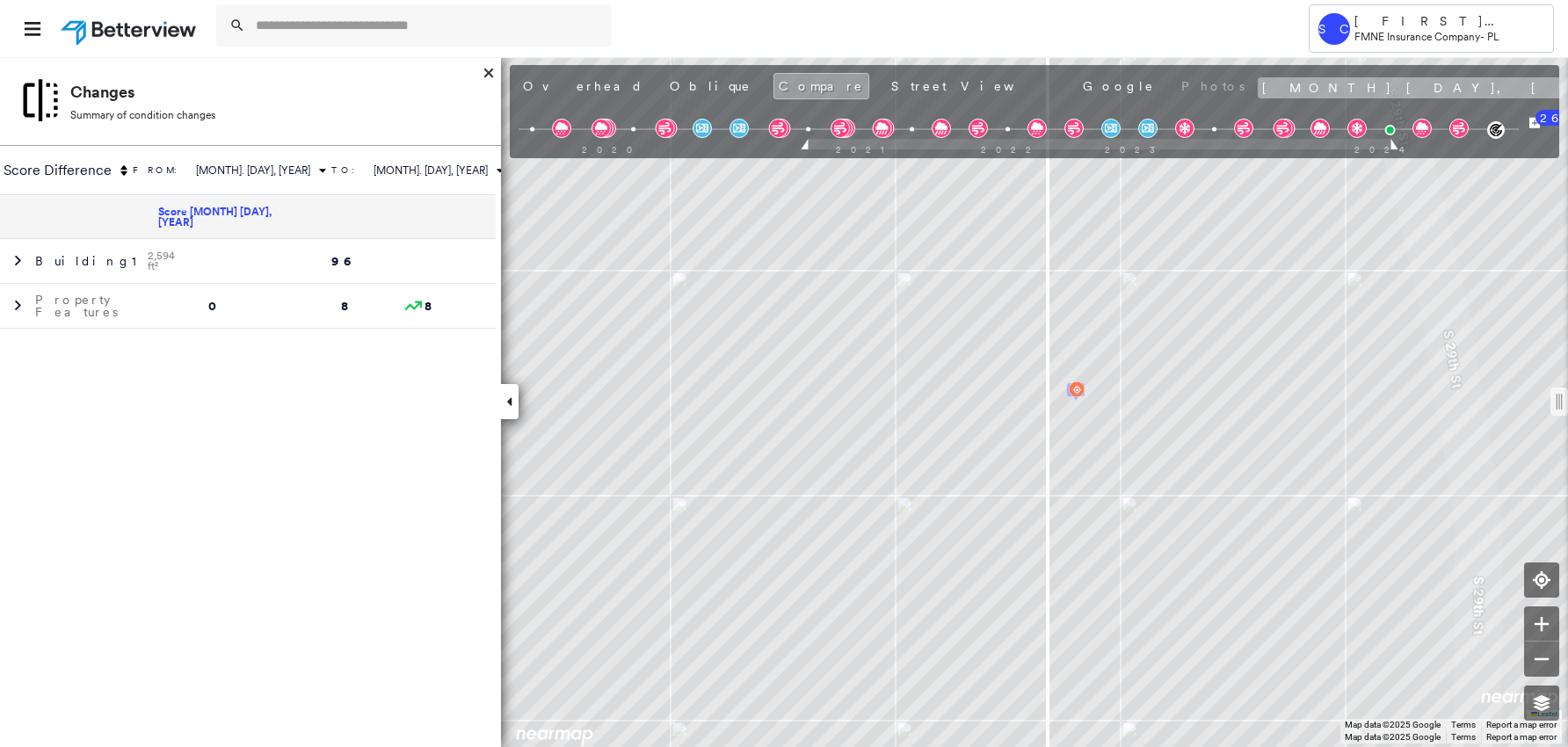 click 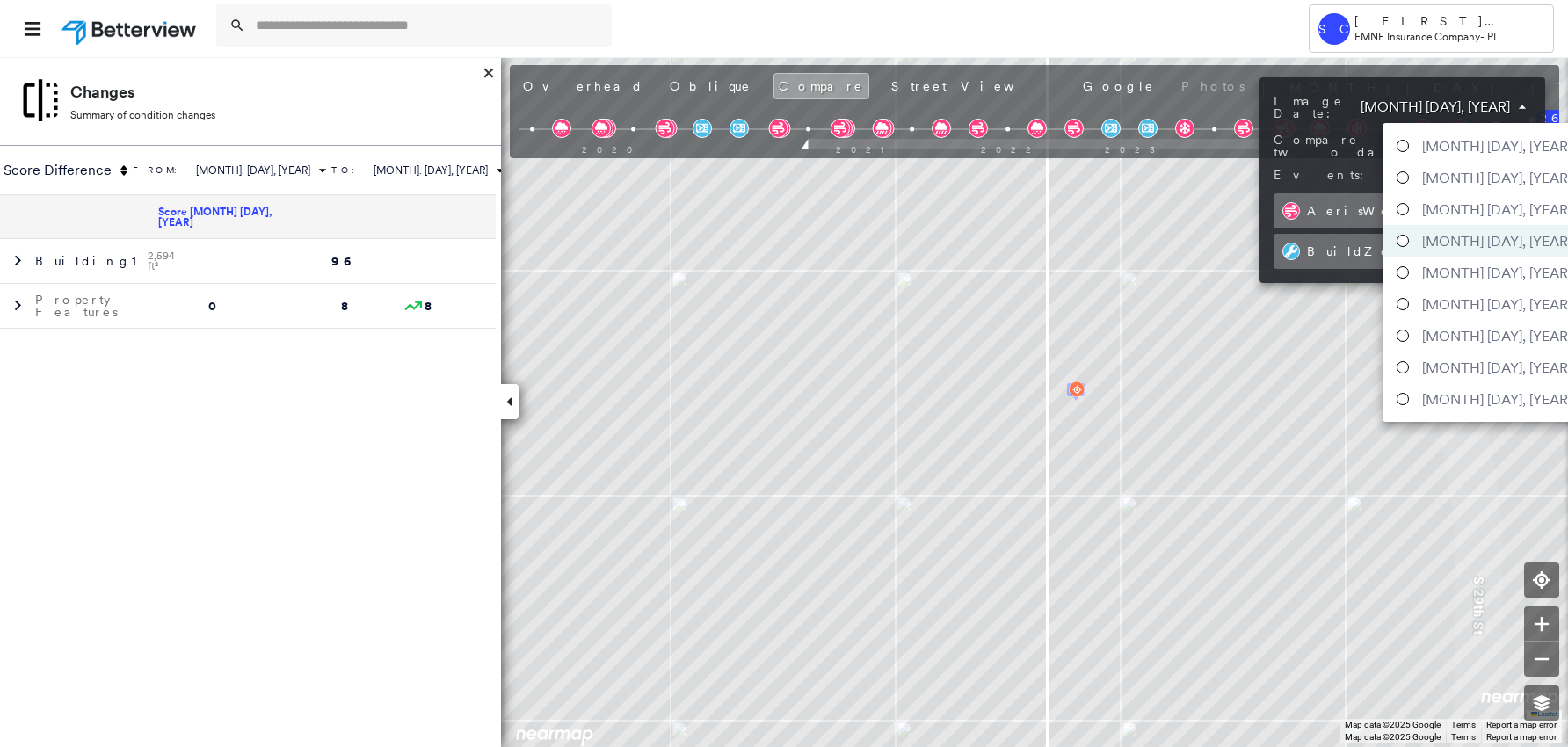 click on "Tower SC [FIRST] [LAST] FMNE Insurance Company  -   PL [NUMBER] [STREET] ,  [CITY], [STATE] [ZIP] Assigned to:  - Assigned to:  - Assigned to:  - Open Comments Download PDF Report Summary Construction Occupancy Protection Exposure Determination Looking for roof spotlights? Analyze this date Overhead Obliques Street View Roof Spotlight™ Index 0 100 25 50 75 1 Building Roof Scores 0 Buildings Policy Information Flags :  3 (0 cleared, 3 uncleared) Construction Roof Age :  9+ years old. 1 Building 1 :  9+ years Assessor and MLS Details BuildZoom - Building Permit Data and Analysis Occupancy Ownership Place Detail Protection Exposure FEMA Risk Index Additional Perils Determination Flags :  3 (0 cleared, 3 uncleared) Uncleared Flags (3) Cleared Flags  (0) Risk of Wind Flagged [MONTH]/[DAY]/[YEAR] Clear Risk of Hail Flagged [MONTH]/[DAY]/[YEAR] Clear LOW Low Priority Flagged [MONTH]/[DAY]/[YEAR] Clear Action Taken New Entry History Quote/New Business Terms & Conditions Added ACV Endorsement Added Cosmetic Endorsement Inspection/Loss Control General Save * 1" at bounding box center [784, 374] 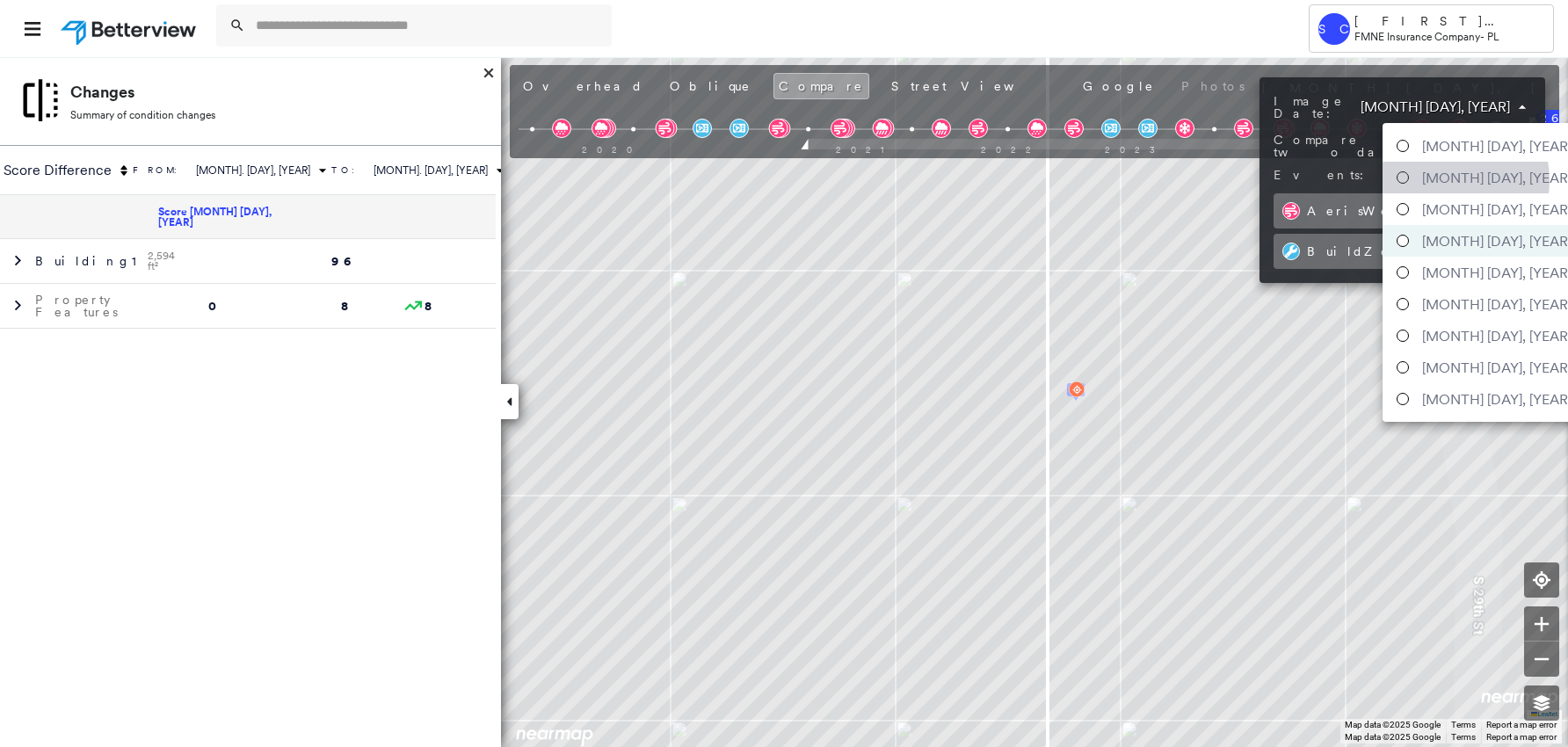 click on "[MONTH] [DAY], [YEAR]" at bounding box center (1497, 178) 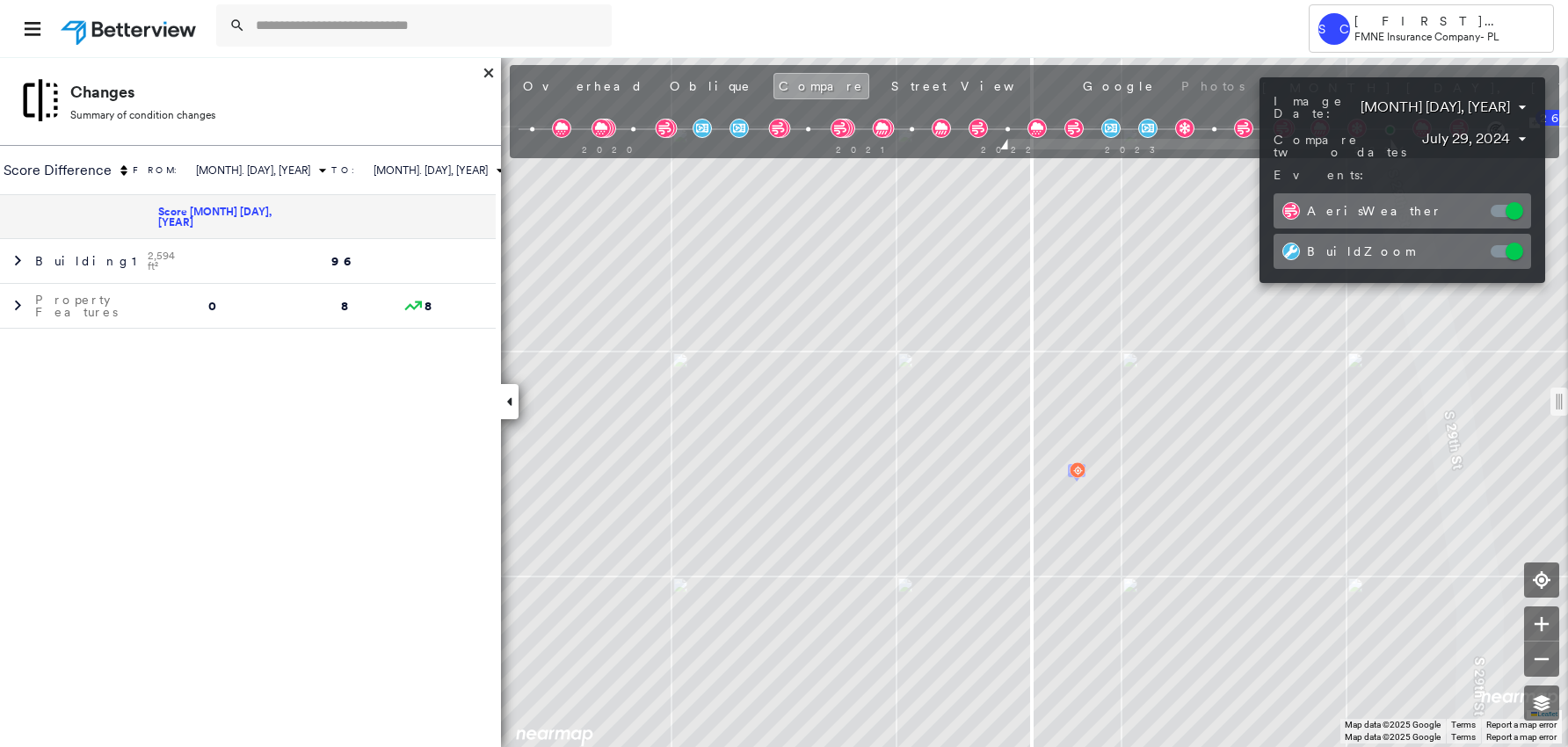 click at bounding box center [784, 374] 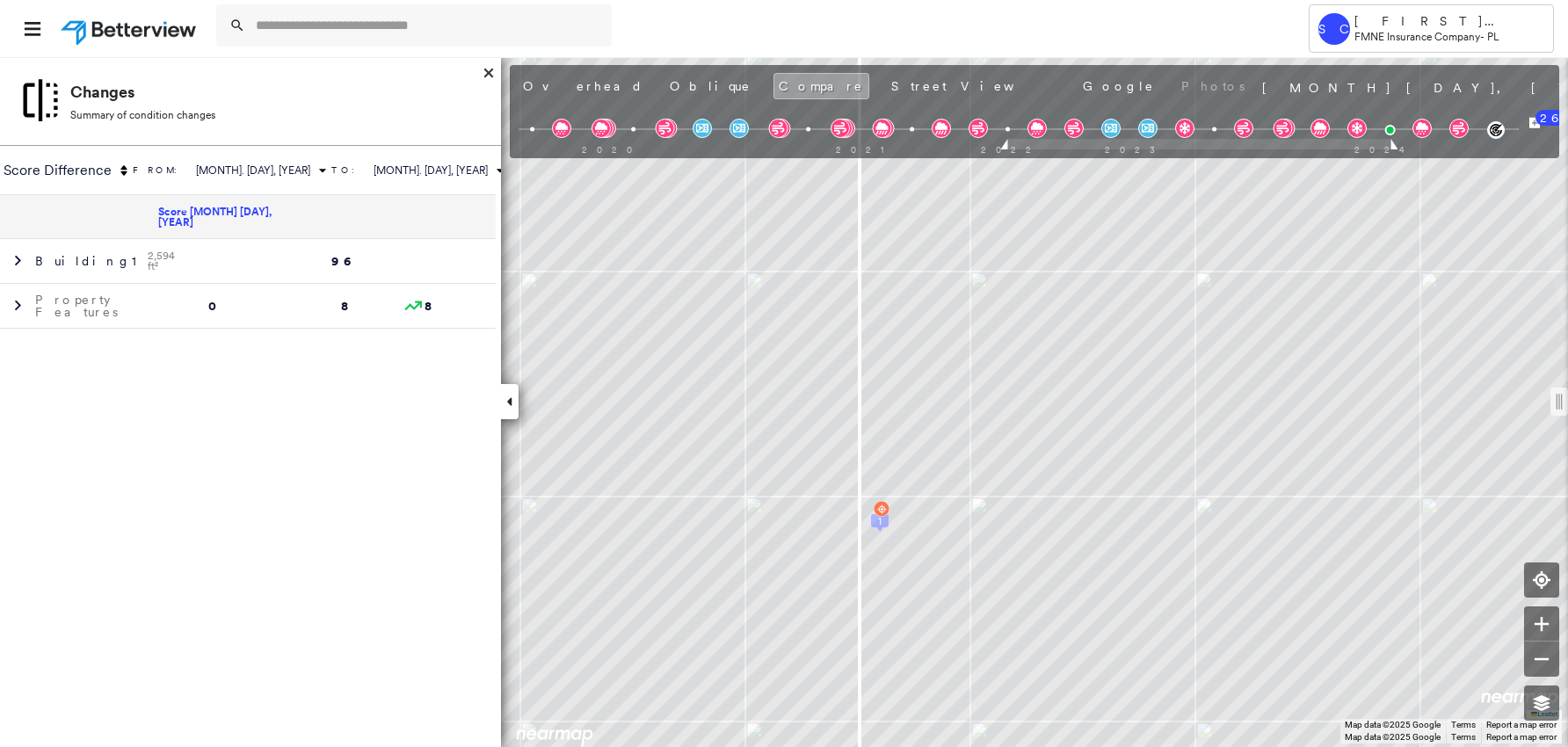 drag, startPoint x: 1034, startPoint y: 415, endPoint x: 860, endPoint y: 424, distance: 174.2326 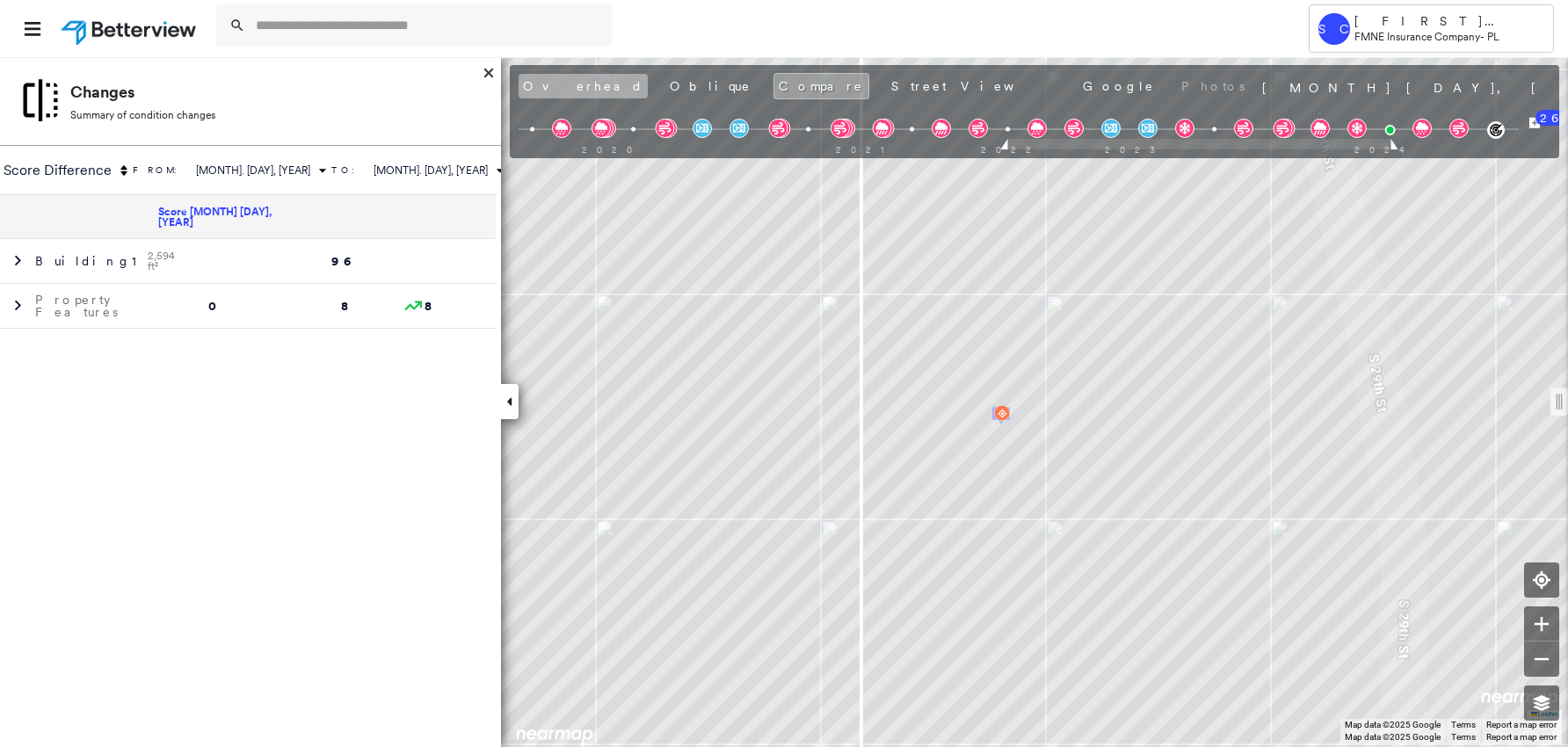 click on "Overhead" at bounding box center (583, 86) 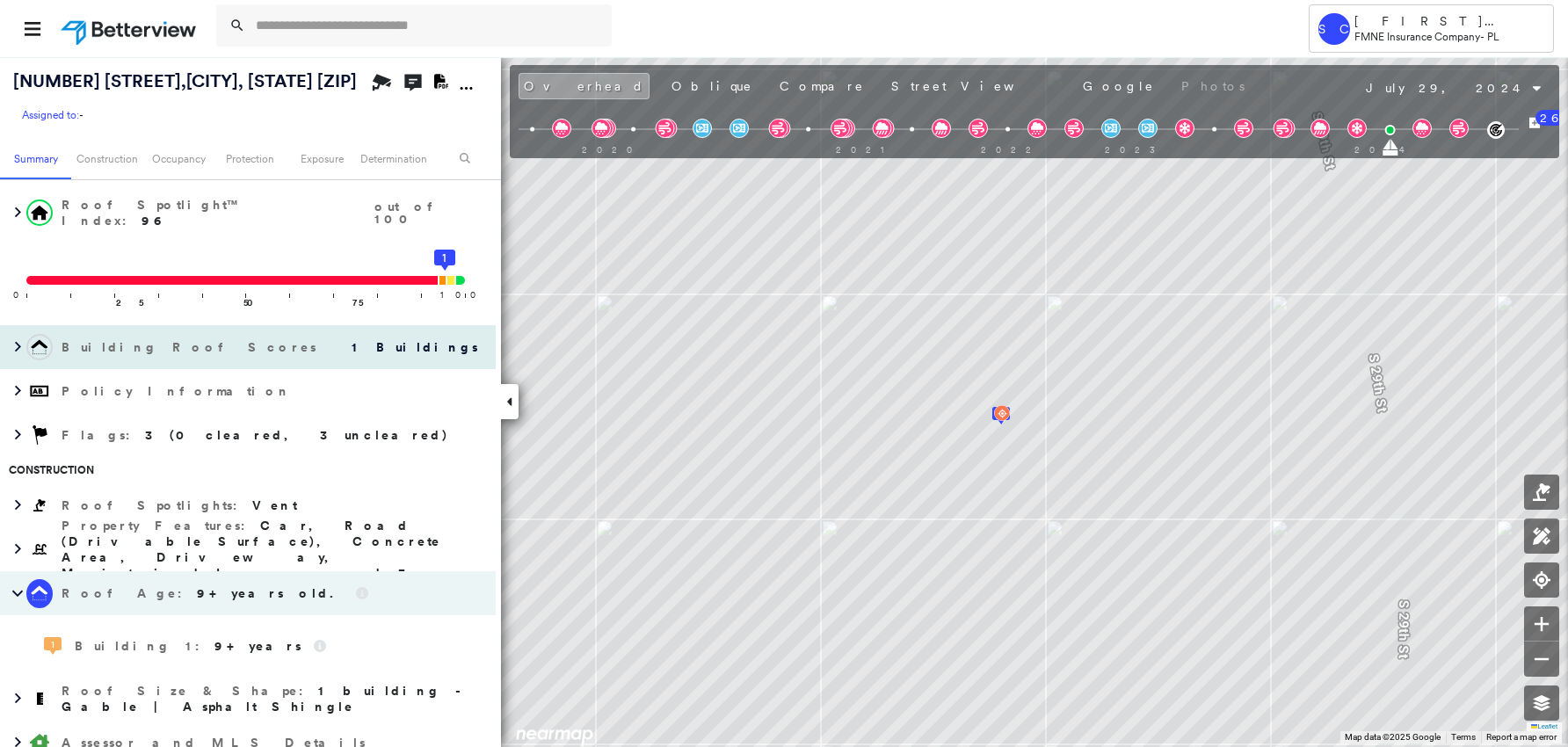 scroll, scrollTop: 124, scrollLeft: 0, axis: vertical 